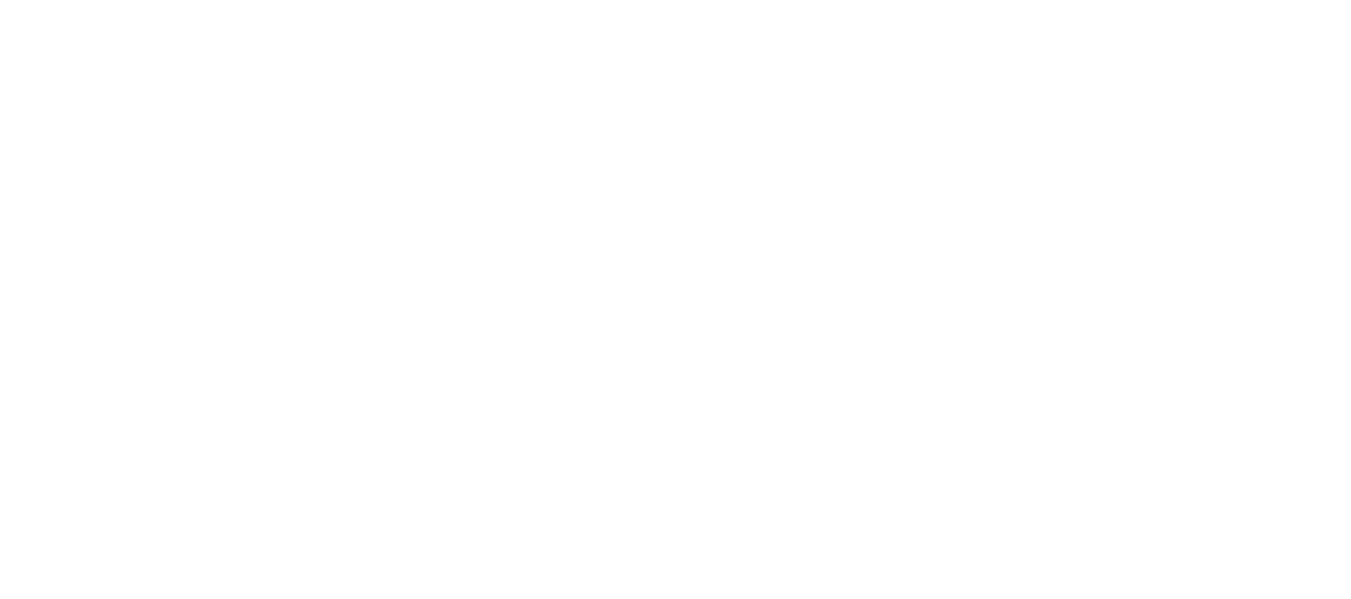 scroll, scrollTop: 0, scrollLeft: 0, axis: both 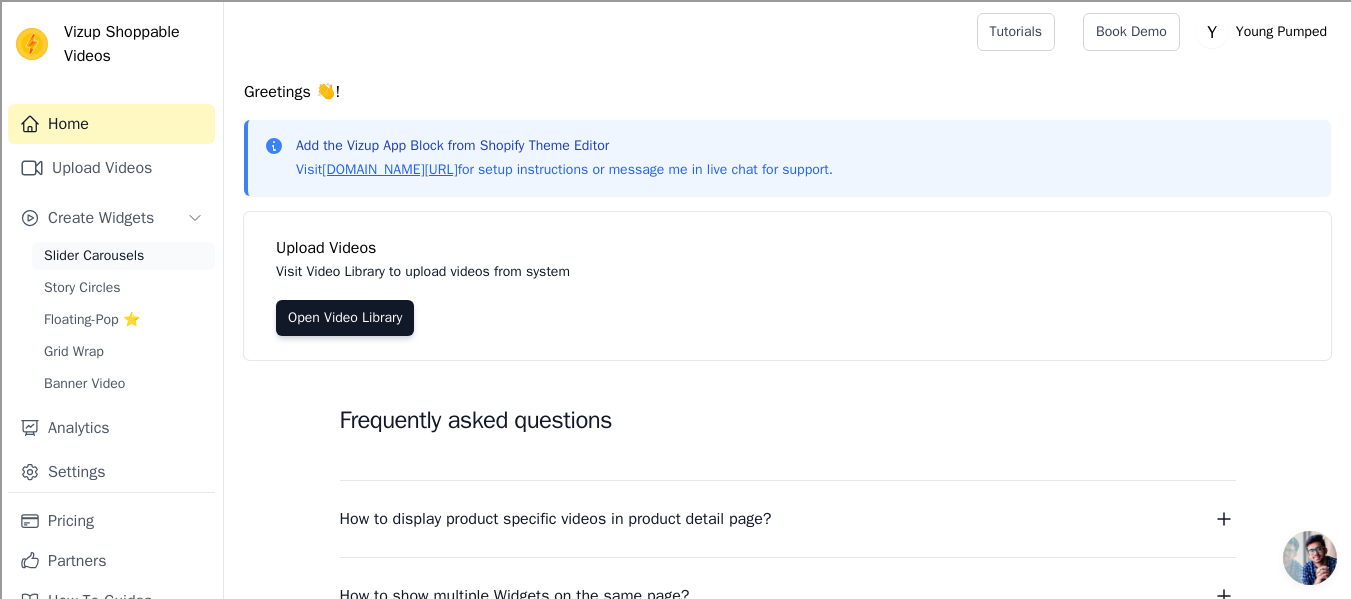 click on "Slider Carousels" at bounding box center (123, 256) 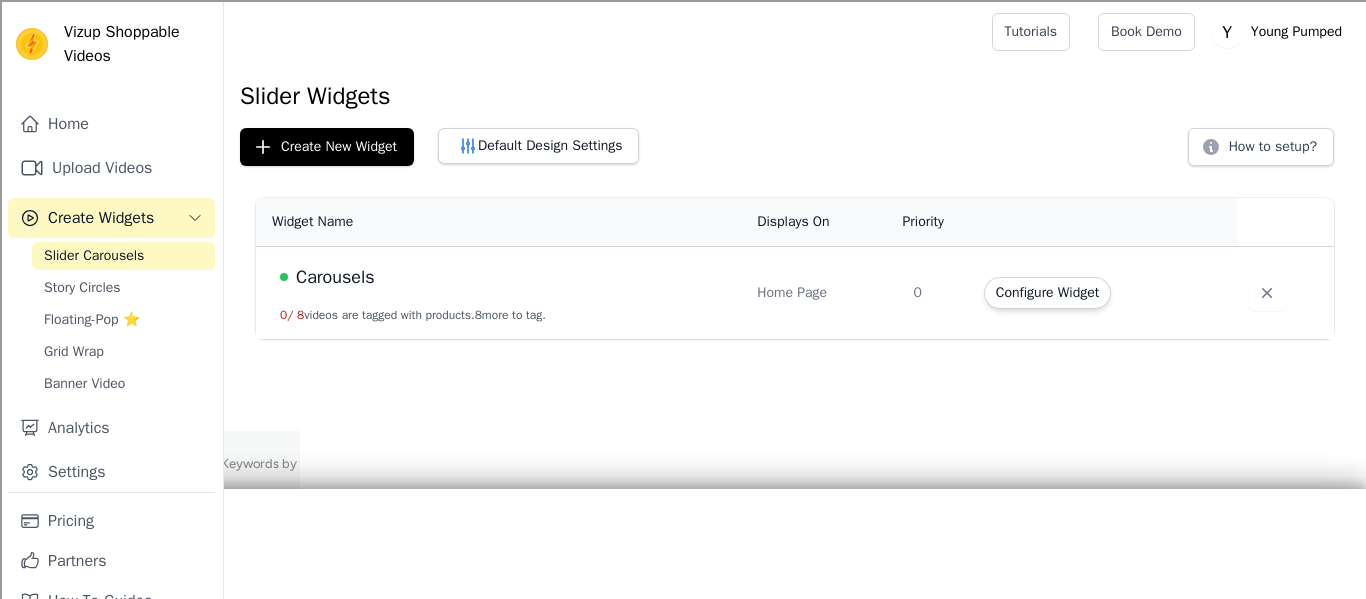 scroll, scrollTop: 0, scrollLeft: 0, axis: both 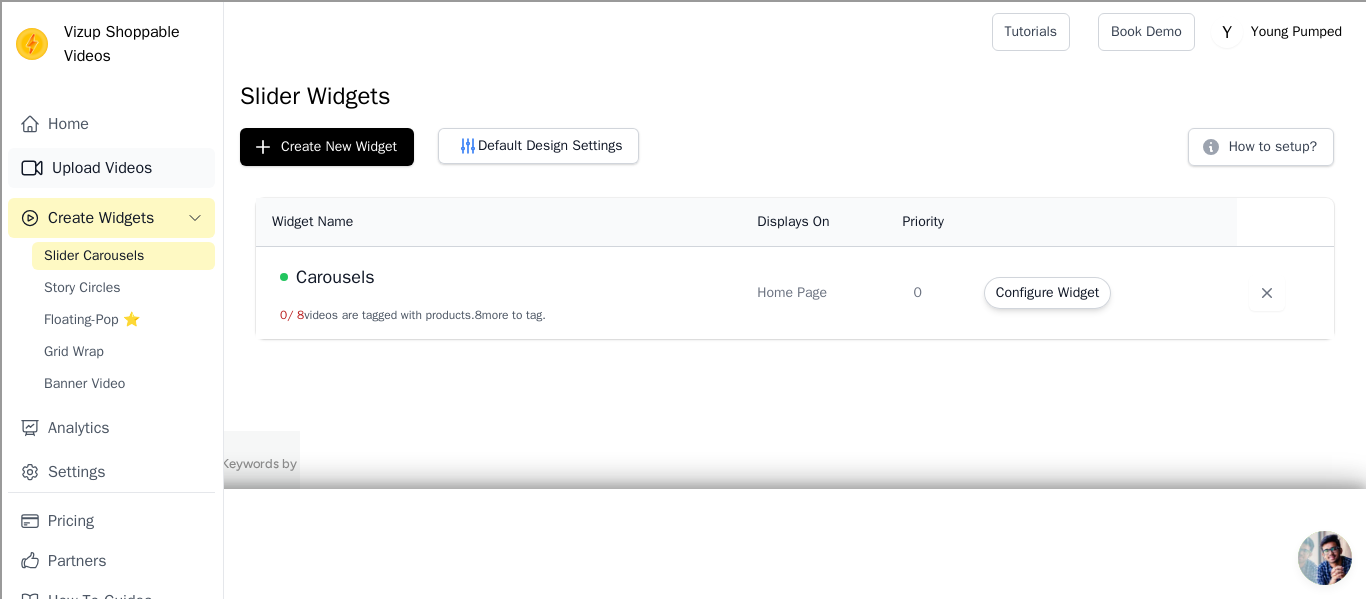 click on "Upload Videos" at bounding box center [111, 168] 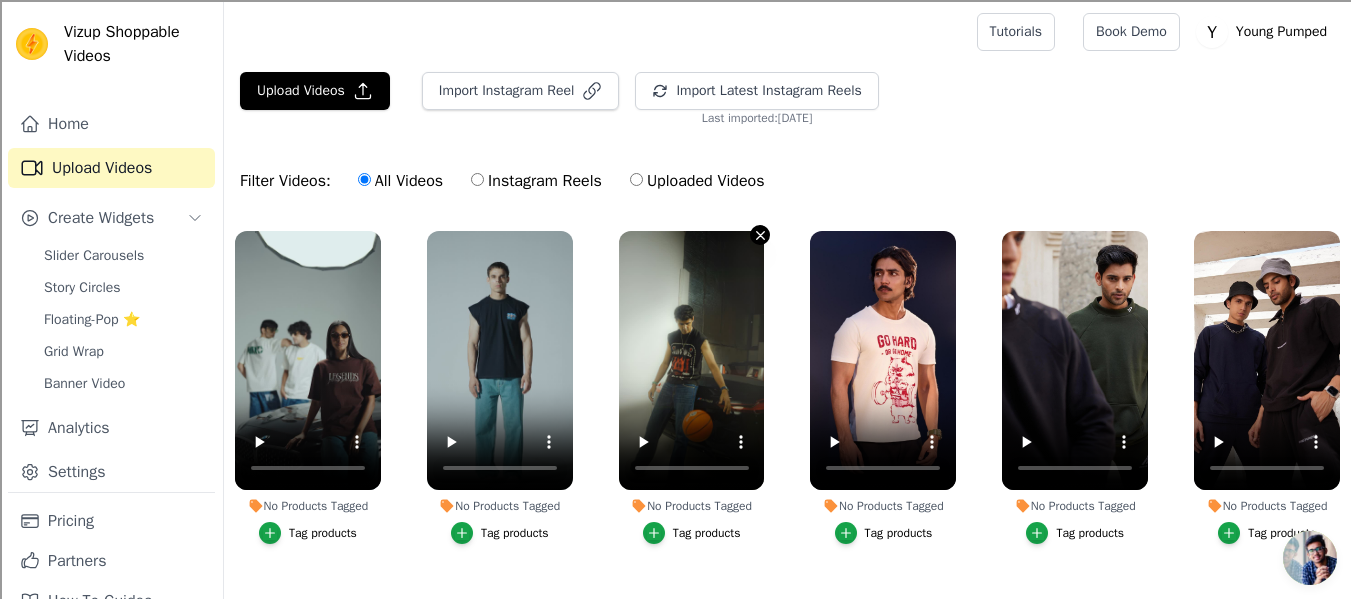 click 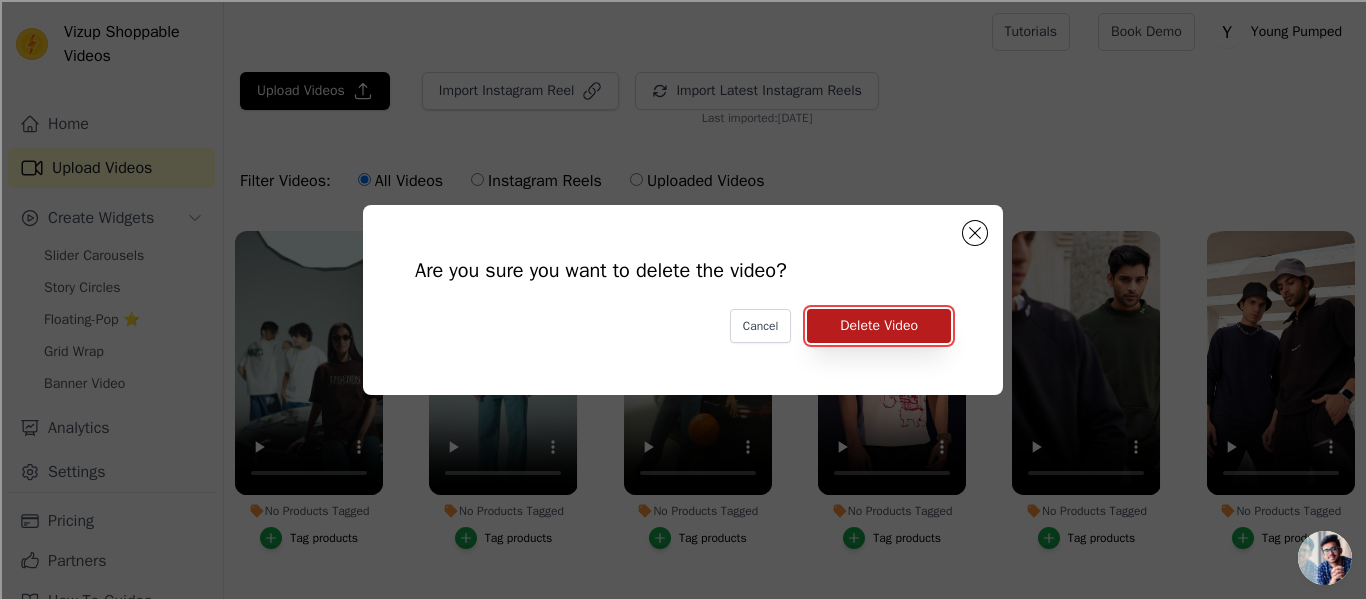 click on "Delete Video" at bounding box center (879, 326) 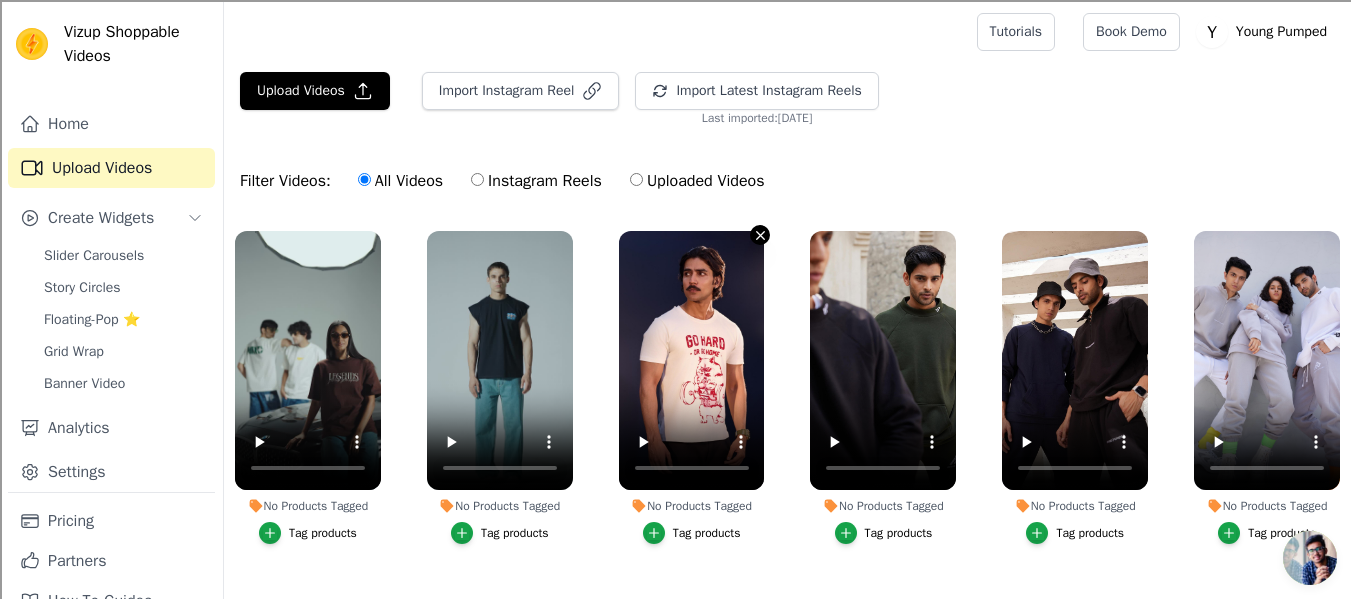 click 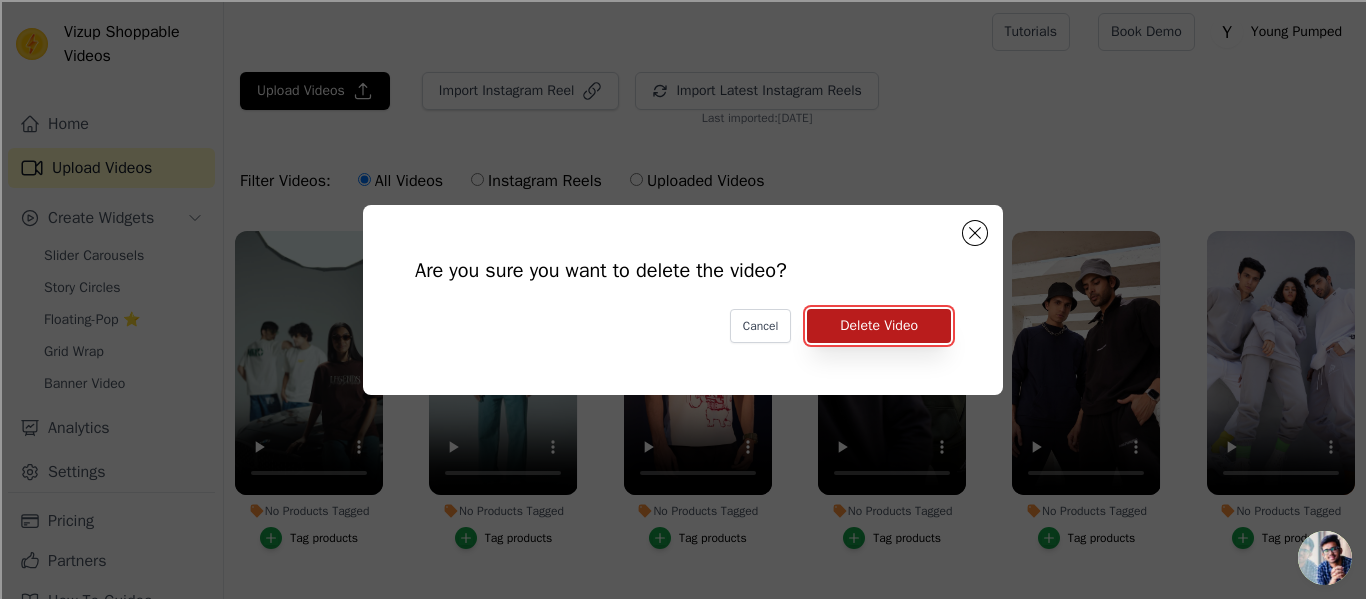 click on "Delete Video" at bounding box center (879, 326) 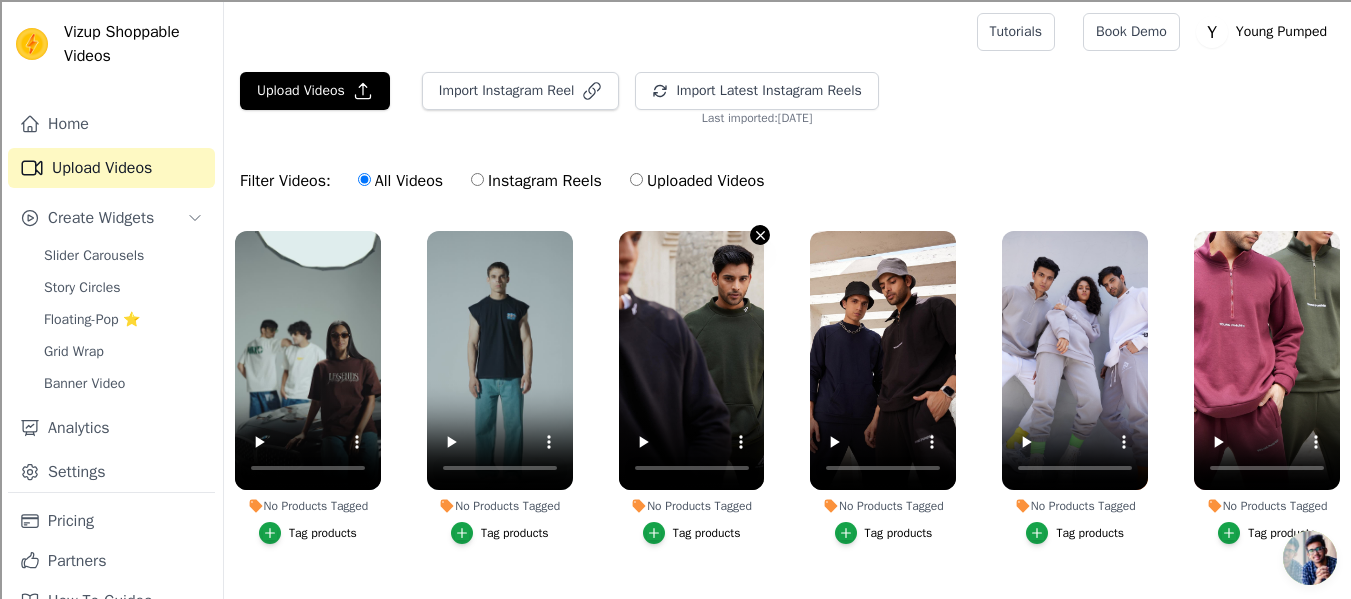 click 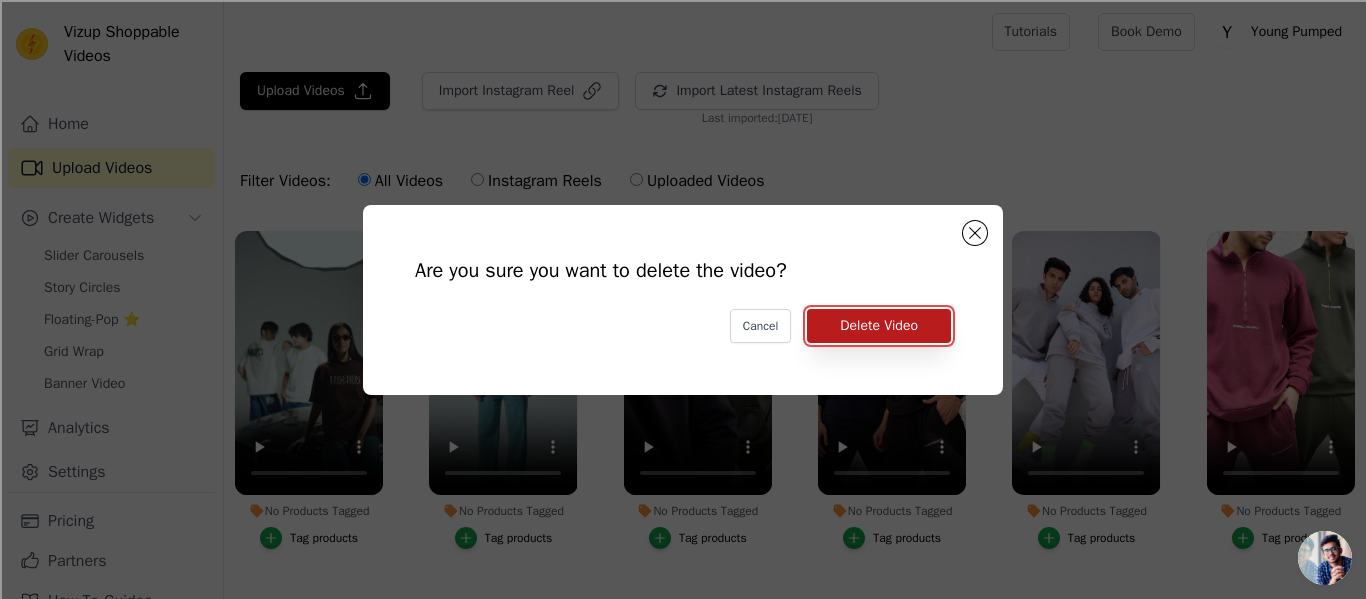 click on "Delete Video" at bounding box center (879, 326) 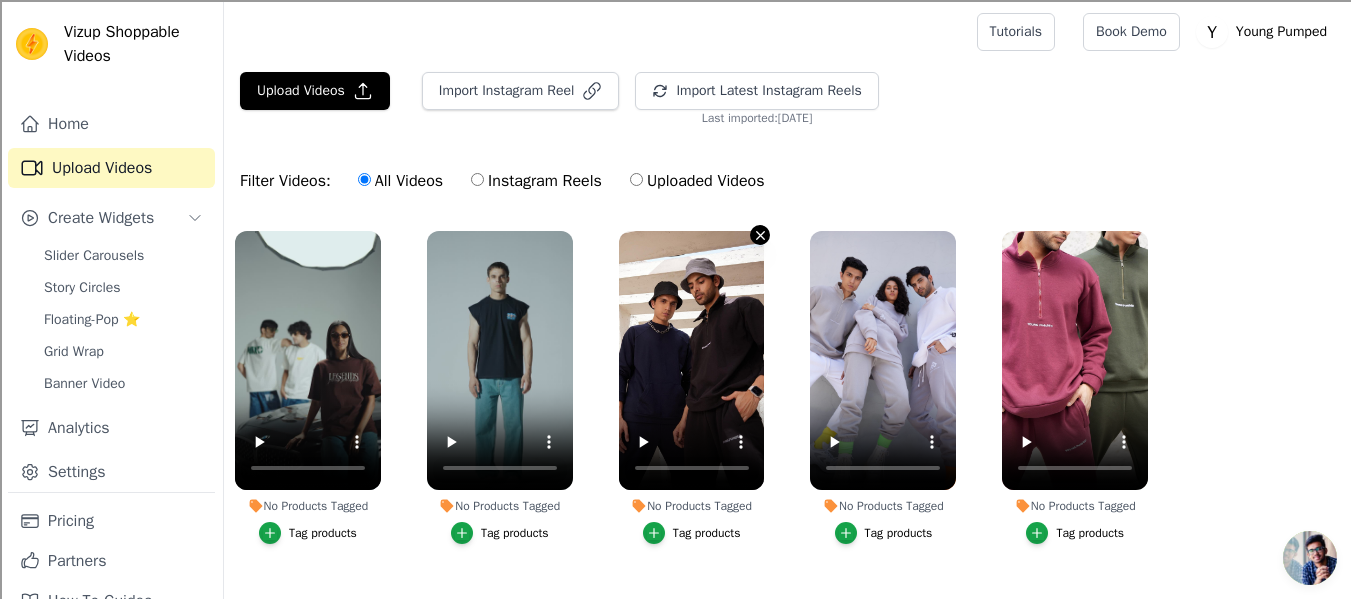 click 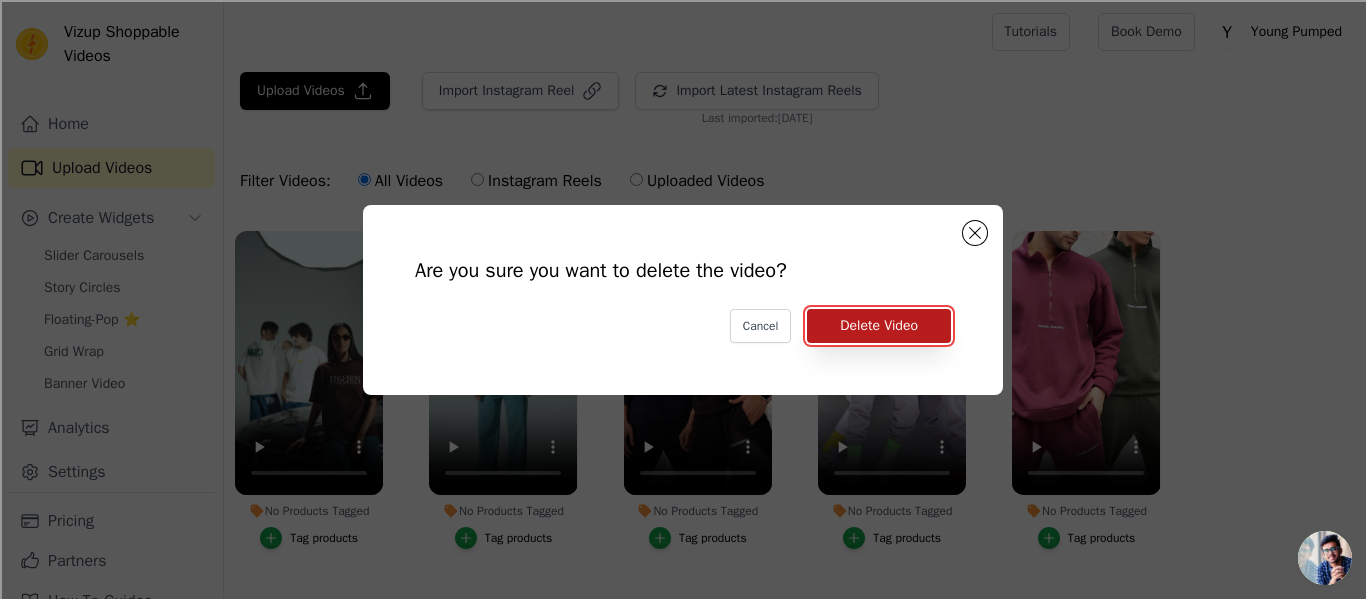 click on "Delete Video" at bounding box center [879, 326] 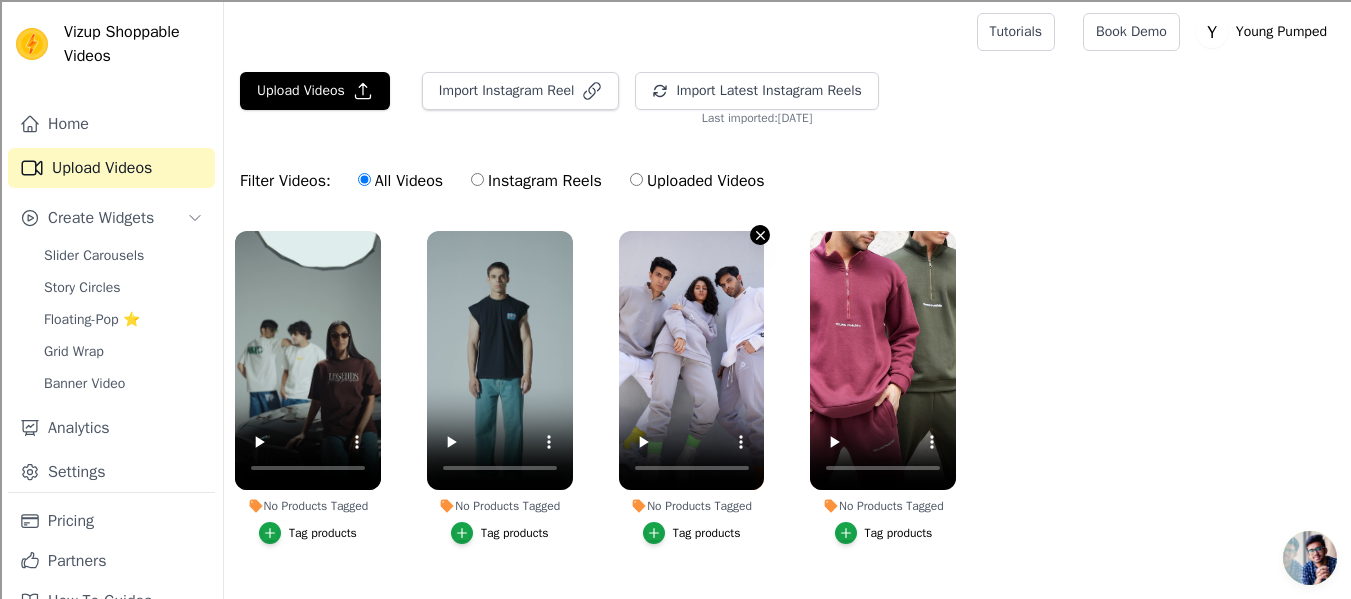 click 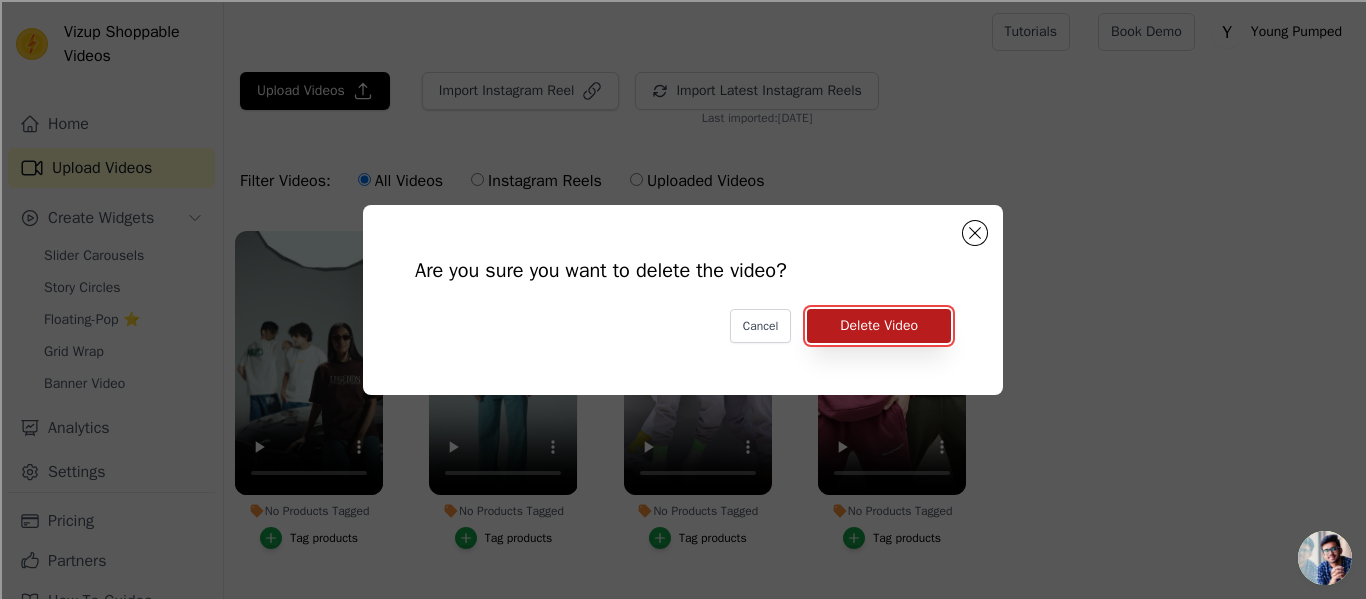 click on "Delete Video" at bounding box center [879, 326] 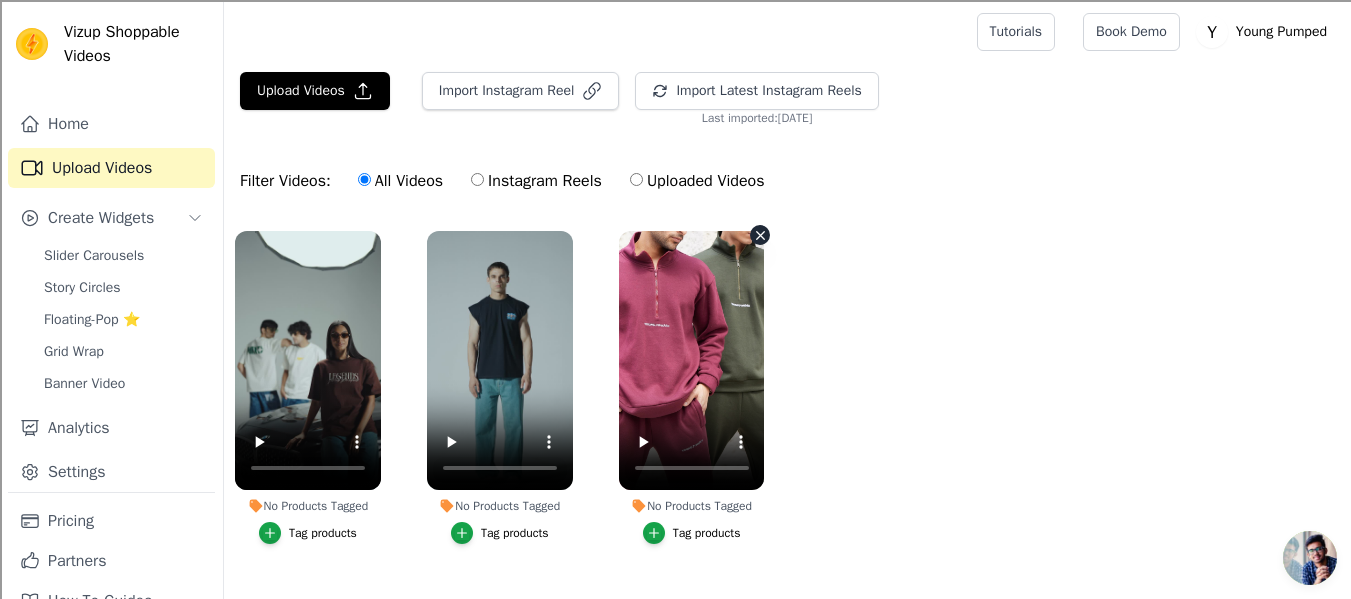 click 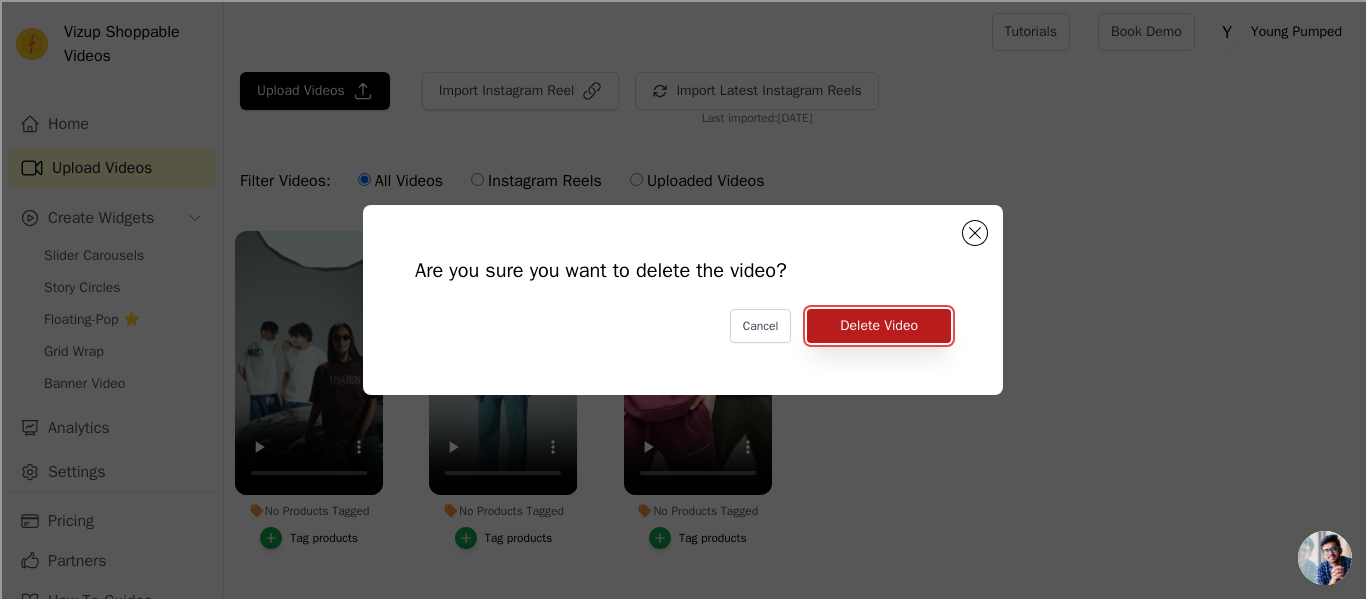click on "Delete Video" at bounding box center [879, 326] 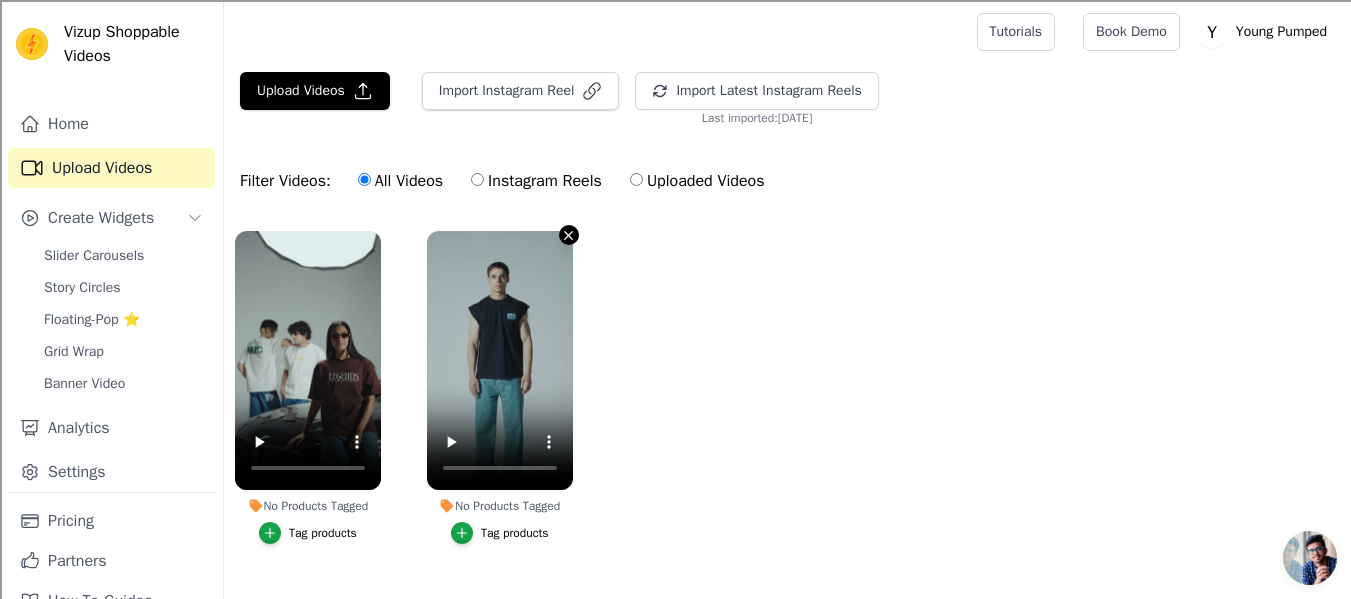 click 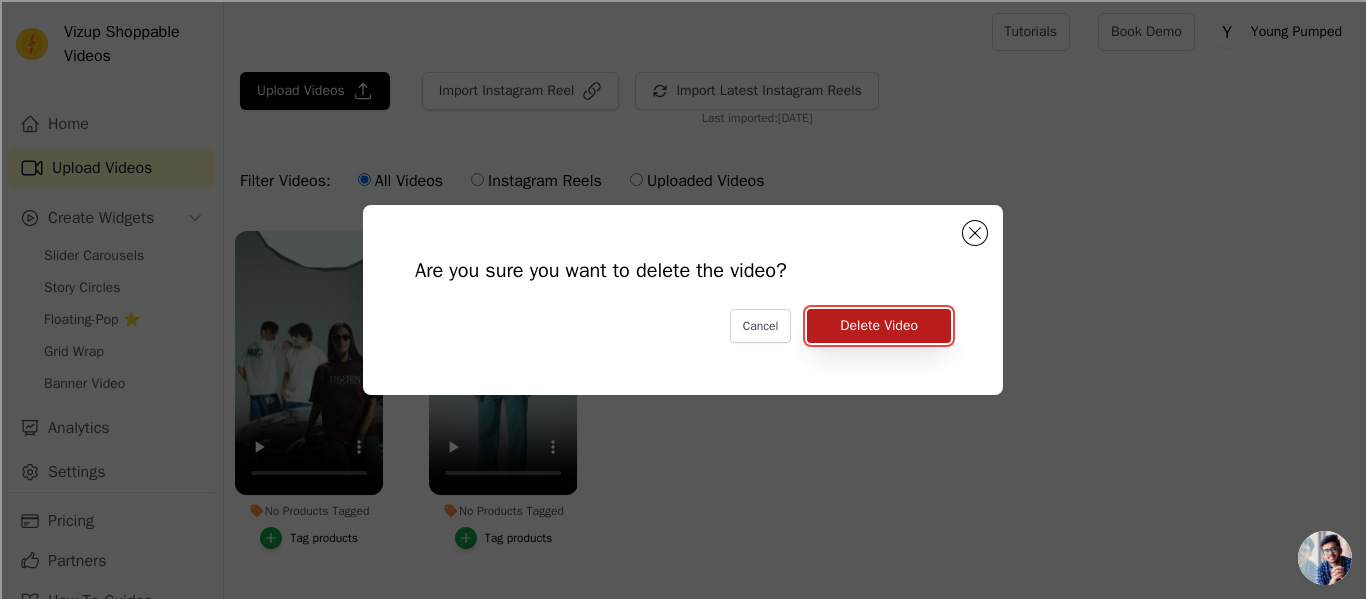 click on "Delete Video" at bounding box center (879, 326) 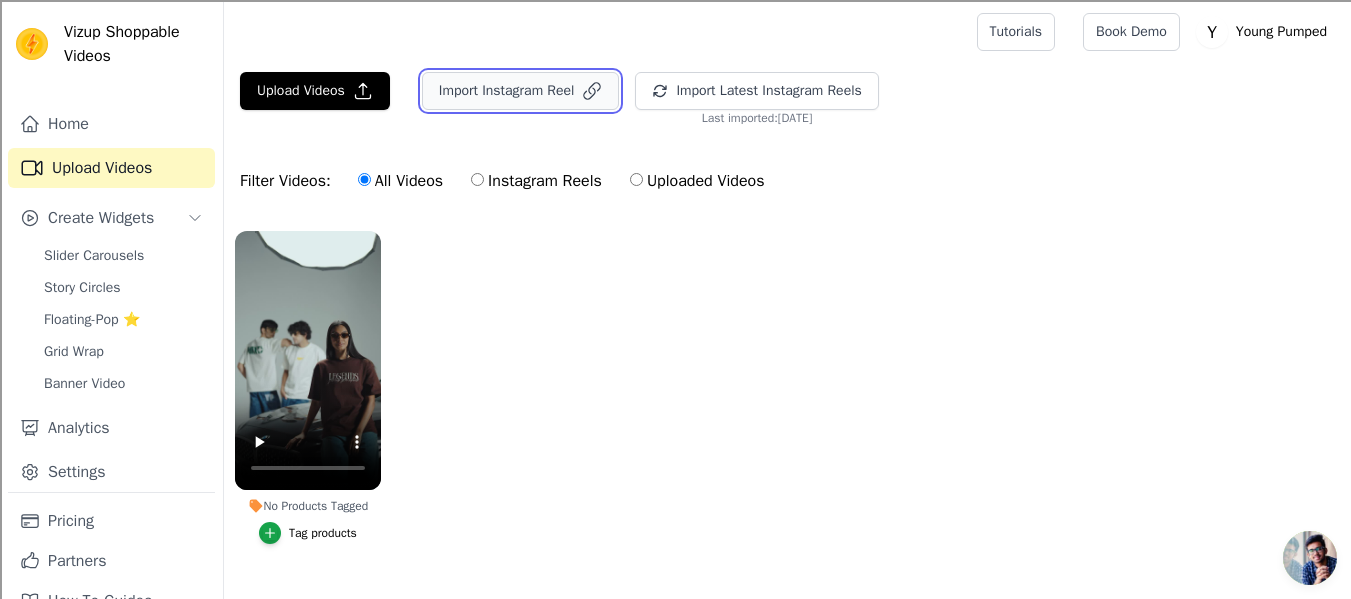 click on "Import Instagram Reel" at bounding box center (521, 91) 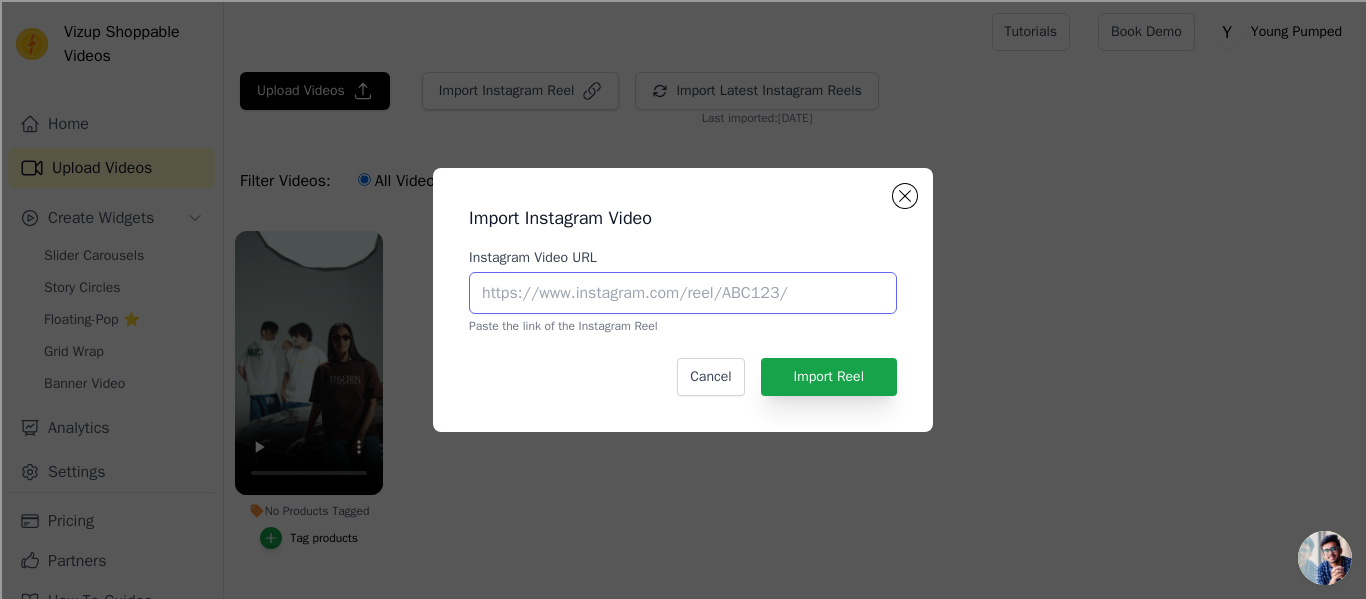 click on "Instagram Video URL" at bounding box center [683, 293] 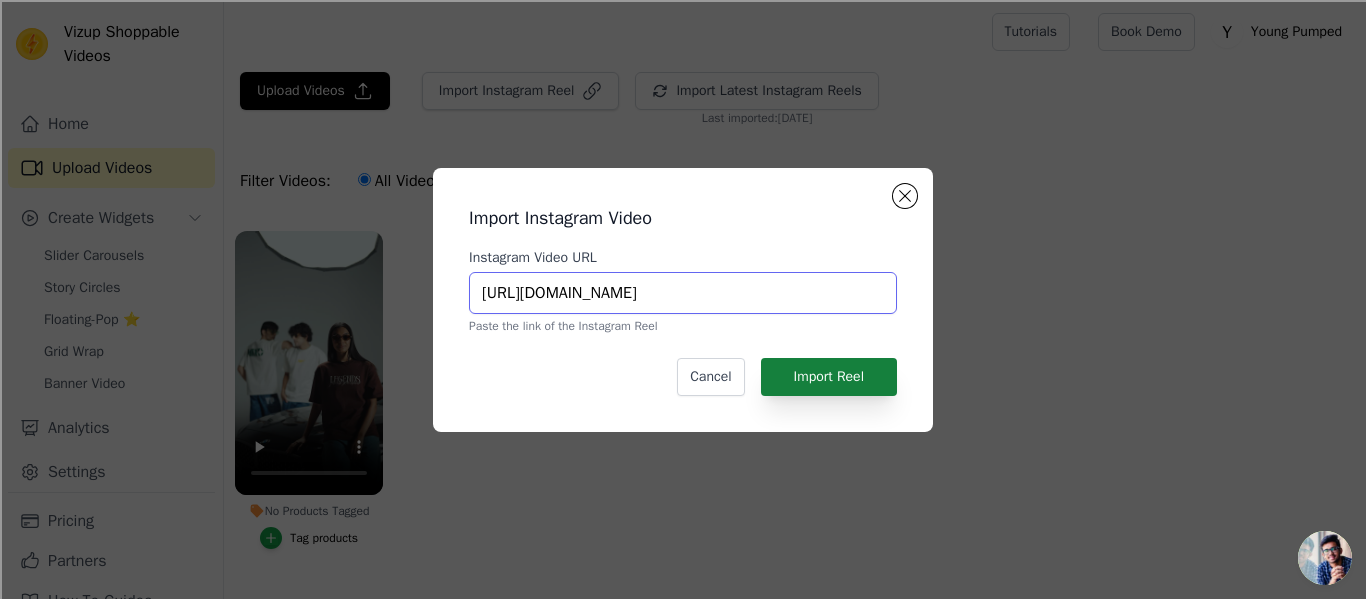 type on "https://www.instagram.com/p/DMkbF9bynWJ/" 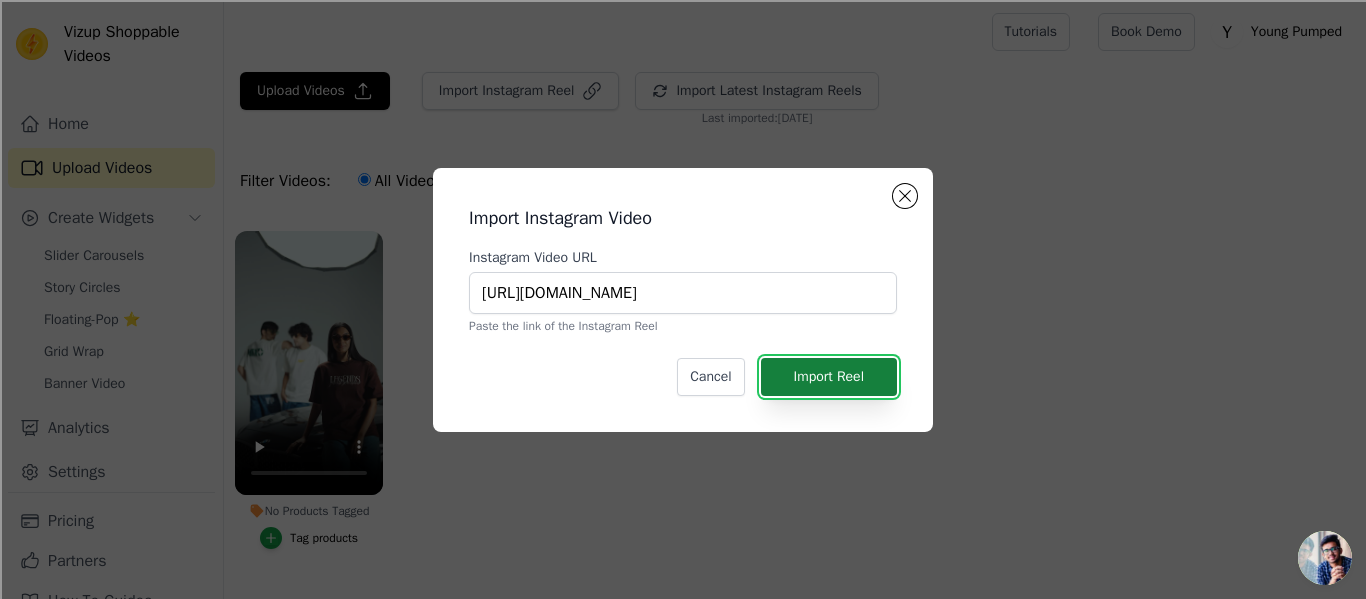 click on "Import Reel" at bounding box center (829, 377) 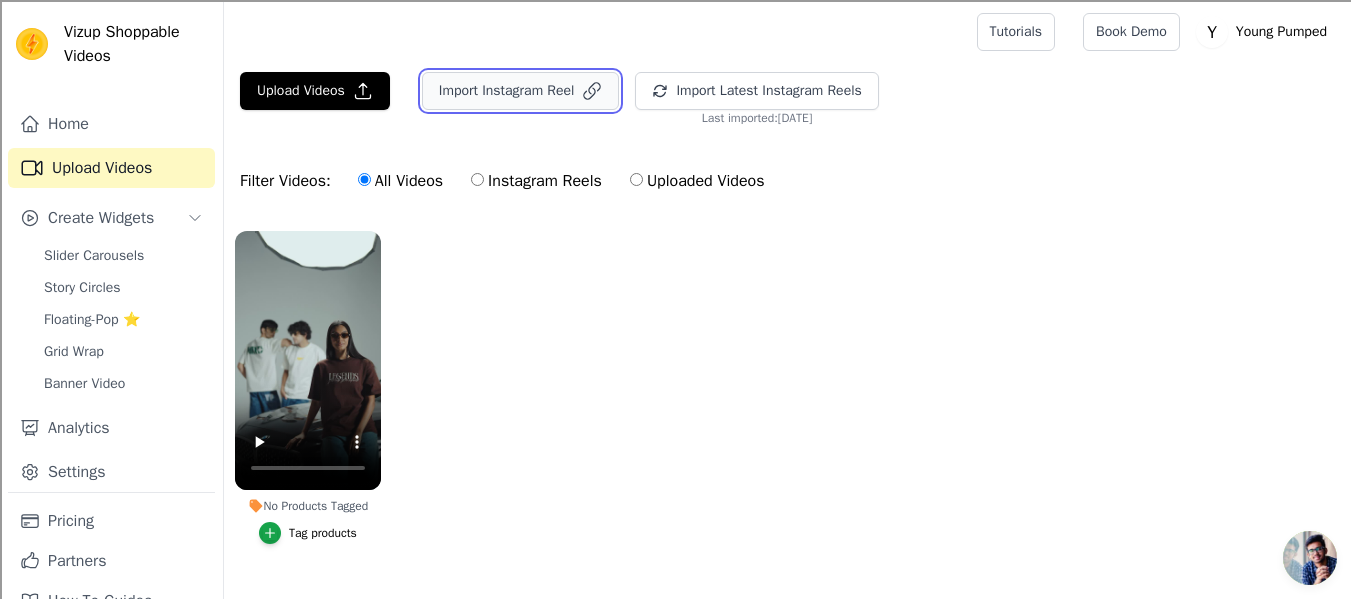 click on "Import Instagram Reel" at bounding box center (521, 91) 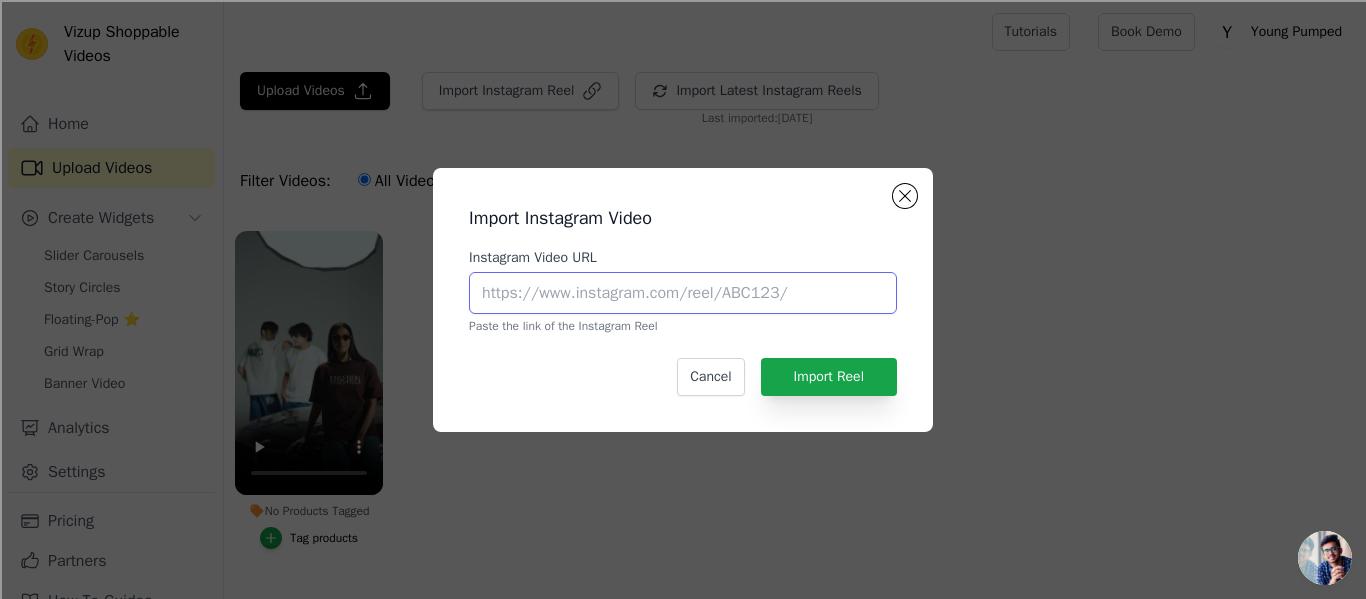 click on "Instagram Video URL" at bounding box center [683, 293] 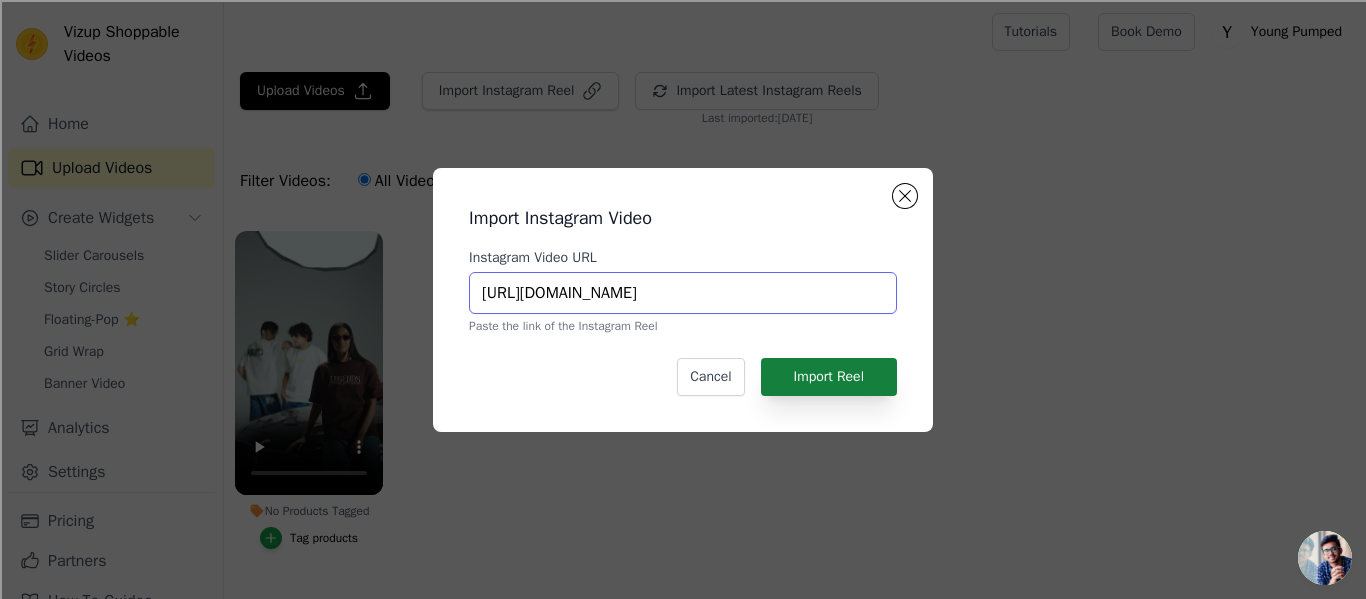 type on "https://www.instagram.com/reel/DMfj6iCSx_z/" 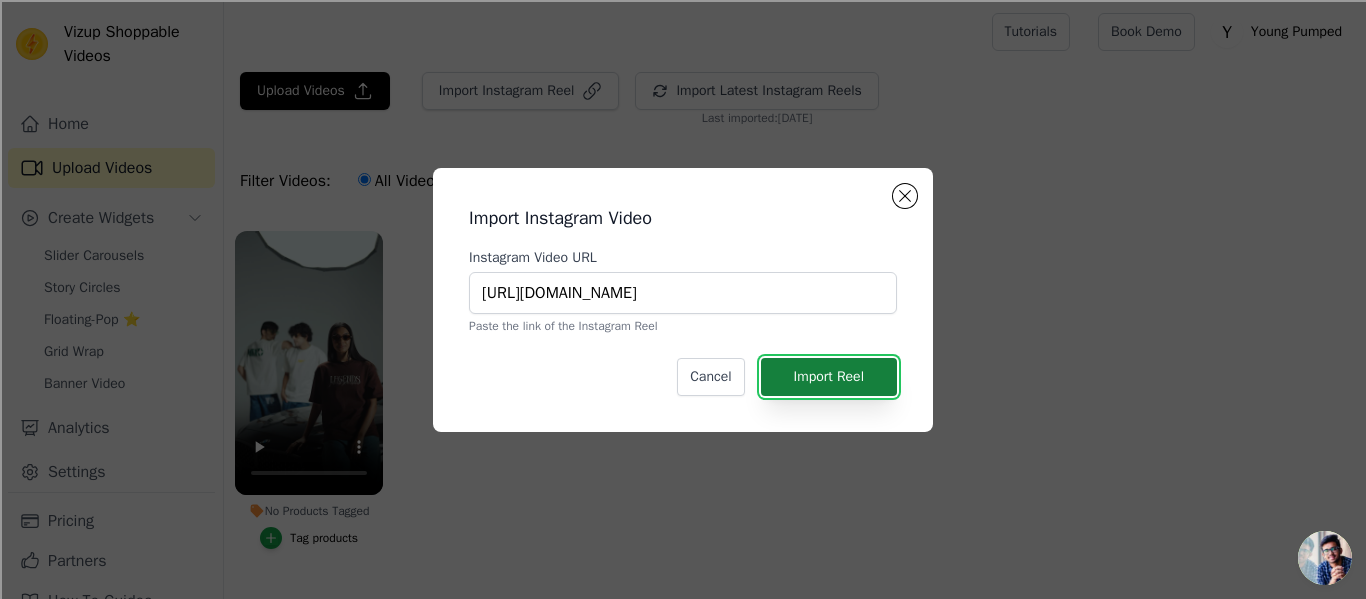 click on "Import Reel" at bounding box center (829, 377) 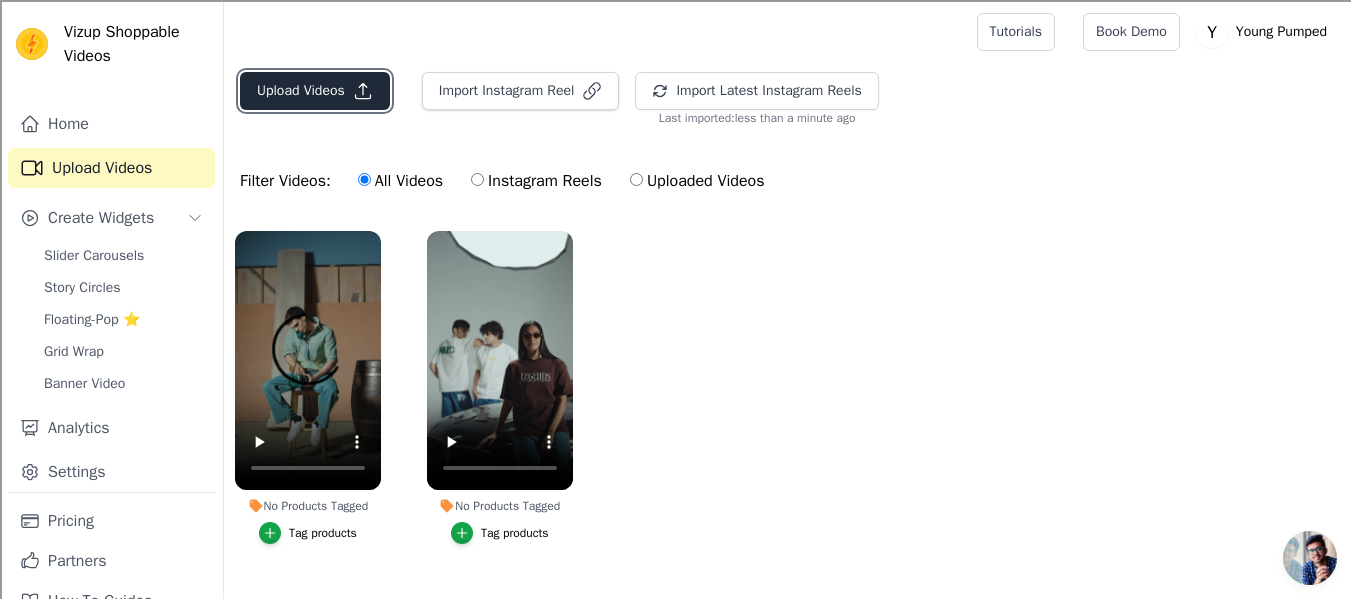 click on "Upload Videos" at bounding box center [315, 91] 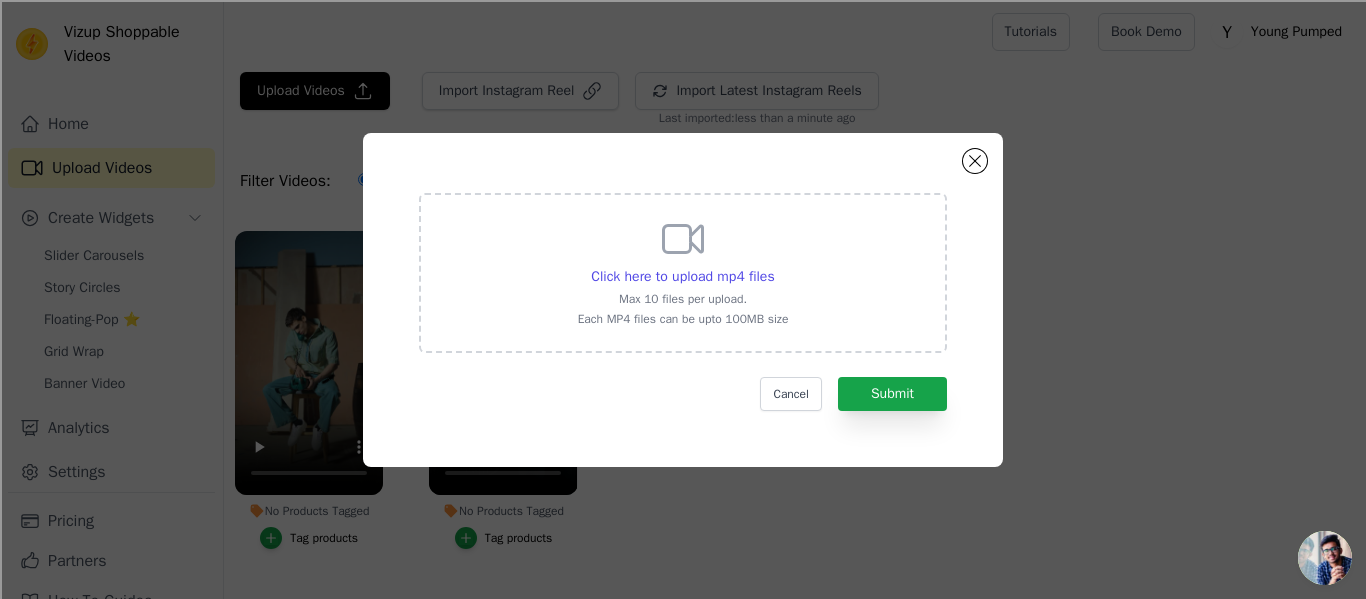 click on "Click here to upload mp4 files     Max 10 files per upload.   Each MP4 files can be upto 100MB size     Cancel   Submit" 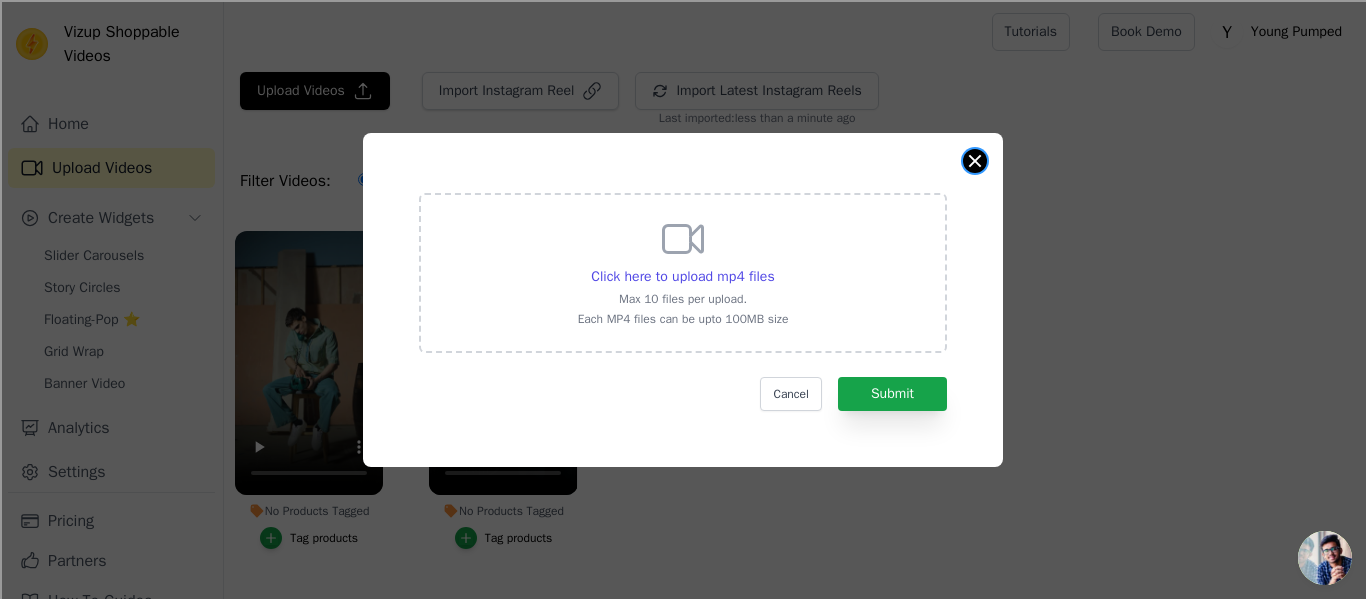 click at bounding box center (975, 161) 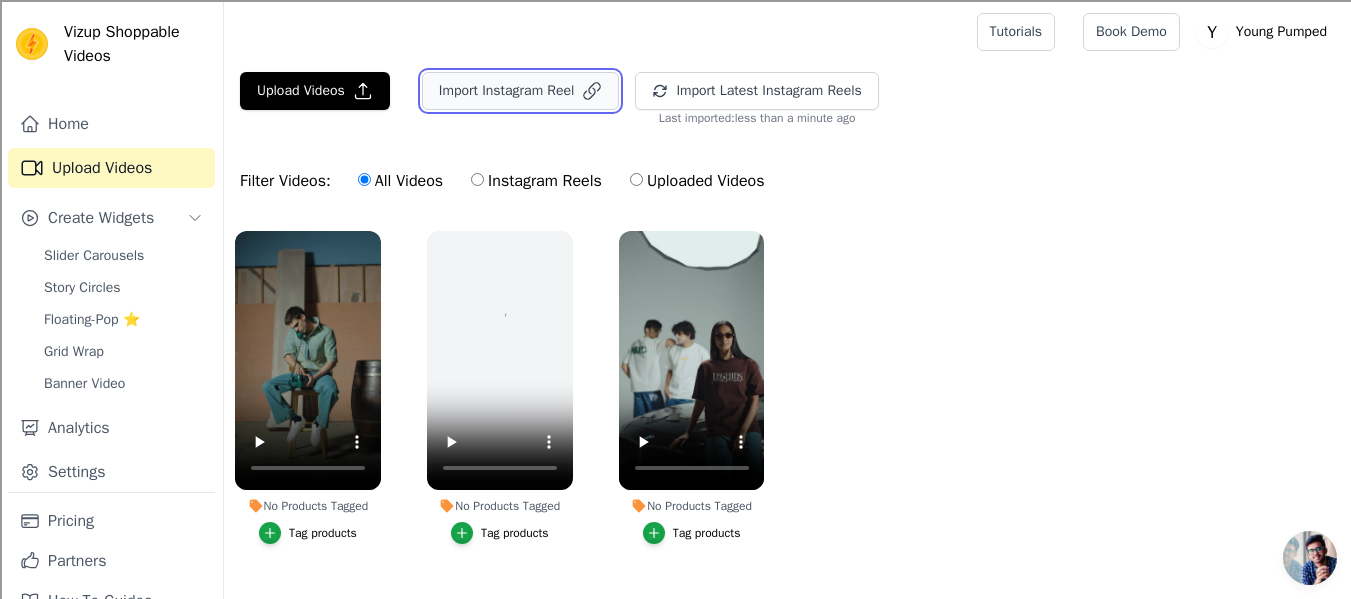 click on "Import Instagram Reel" at bounding box center (521, 91) 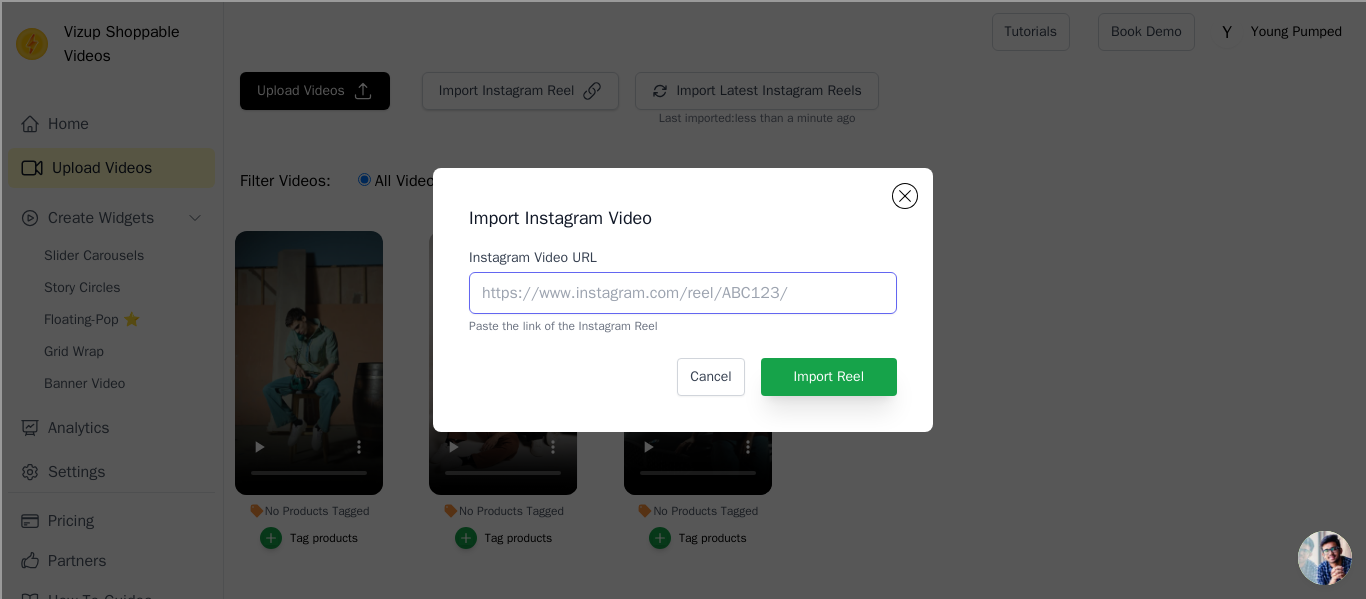 click on "Instagram Video URL" at bounding box center [683, 293] 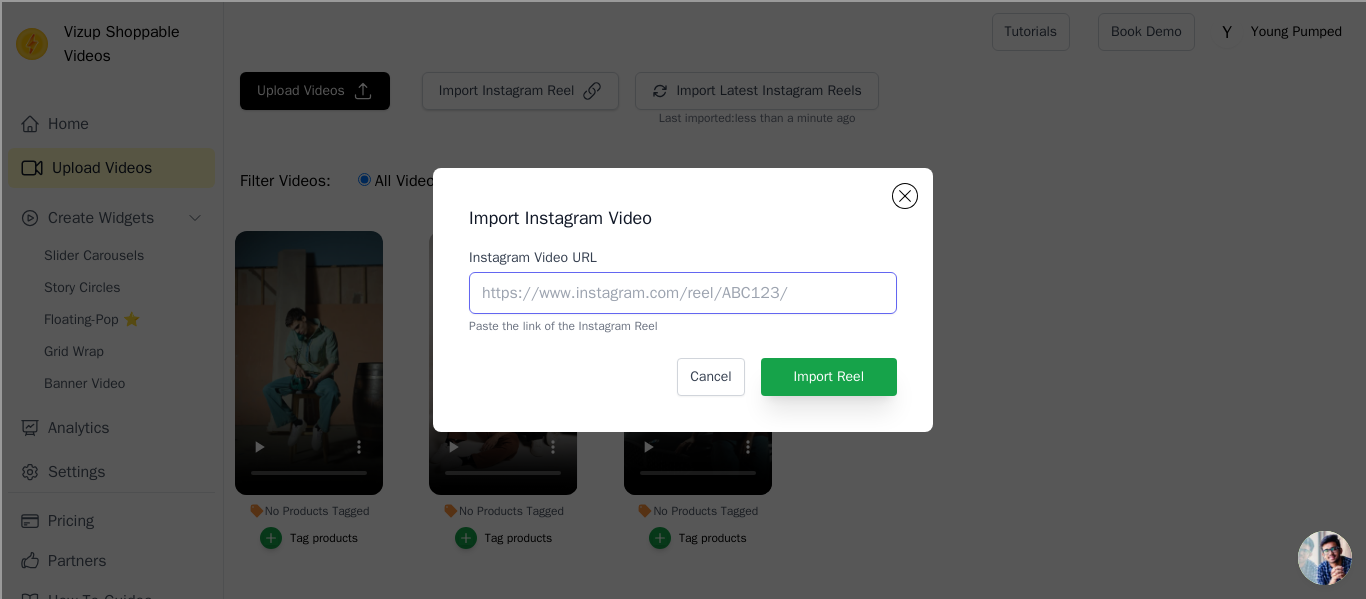 paste on "https://www.instagram.com/reel/DMQMUuJSlxm/" 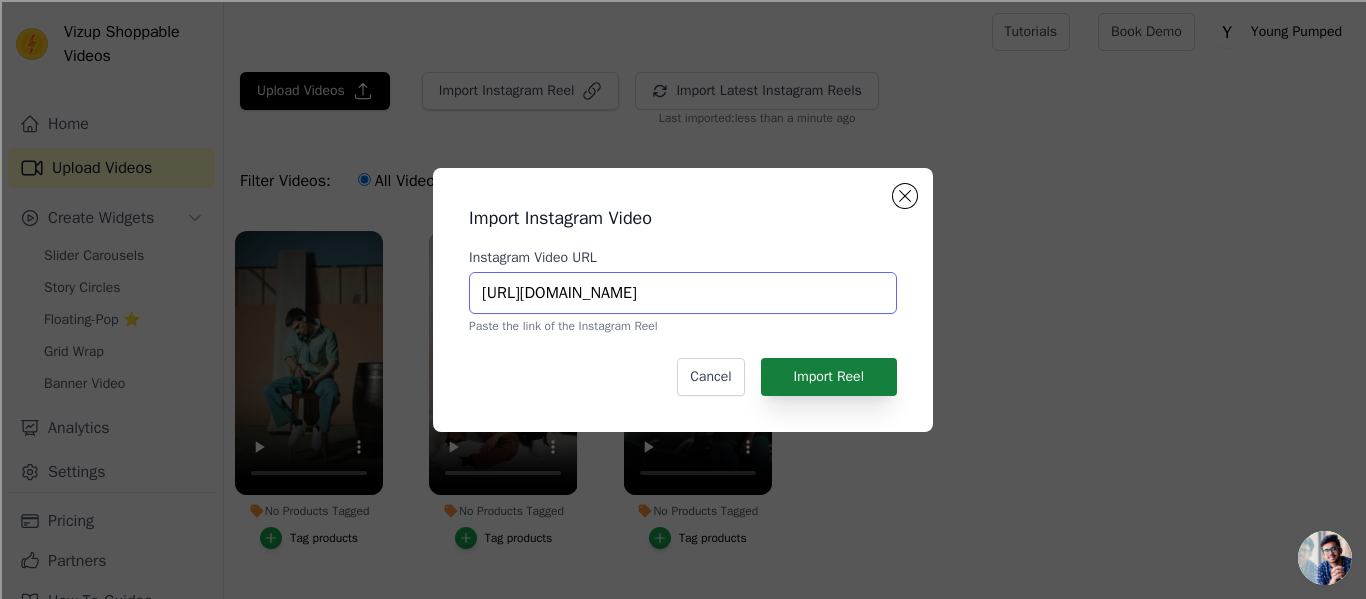 type on "https://www.instagram.com/reel/DMQMUuJSlxm/" 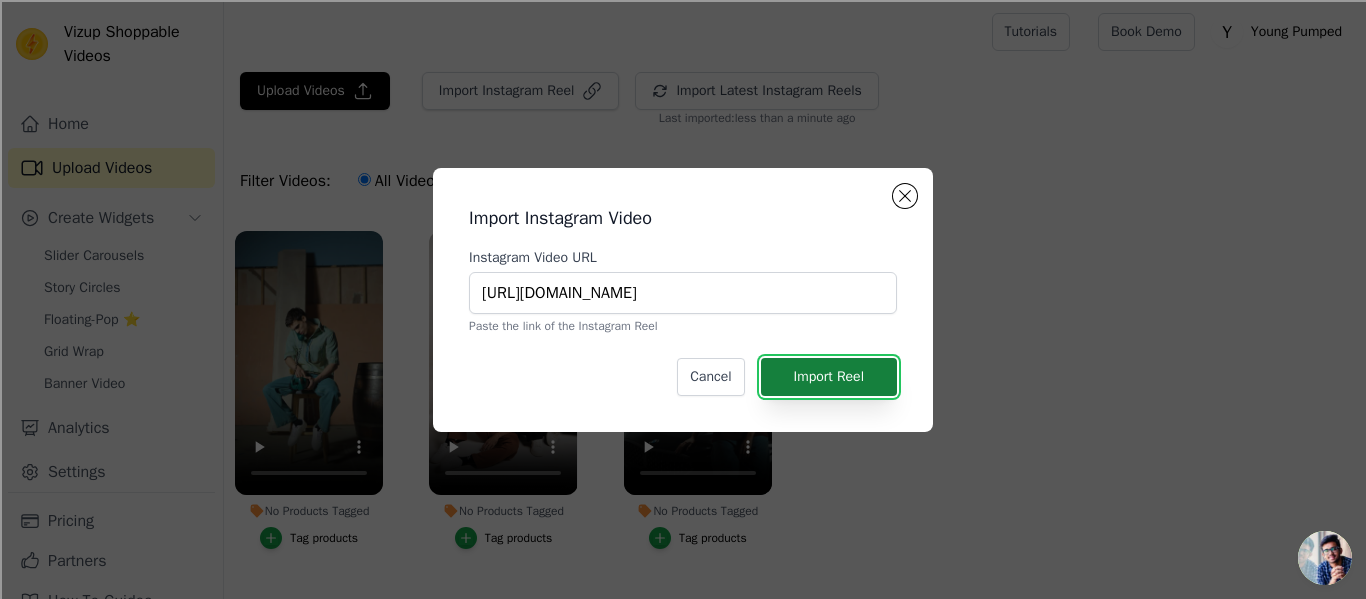 click on "Import Reel" at bounding box center [829, 377] 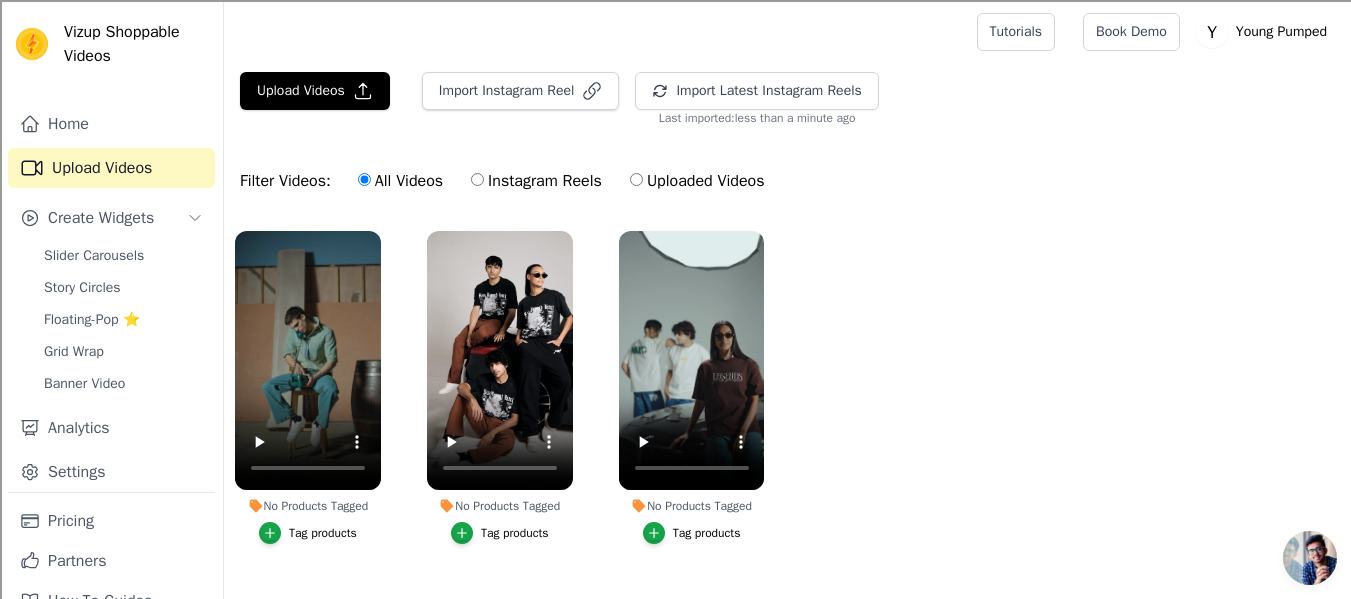 scroll, scrollTop: 54, scrollLeft: 0, axis: vertical 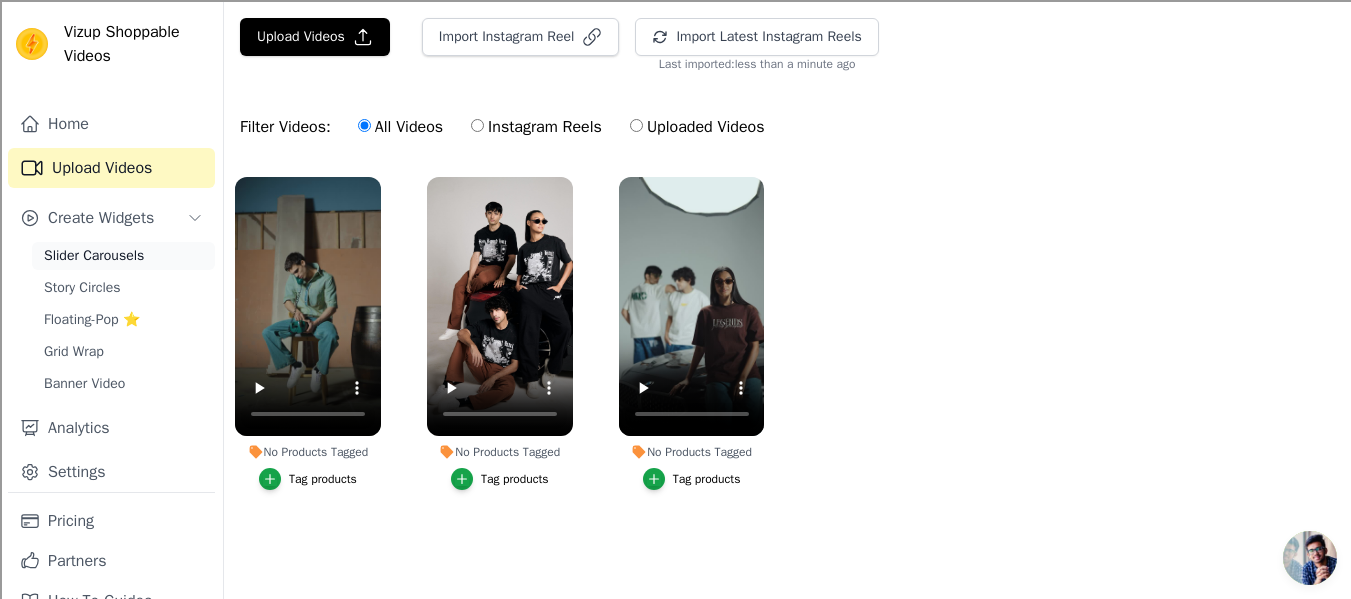 click on "Slider Carousels" at bounding box center [94, 256] 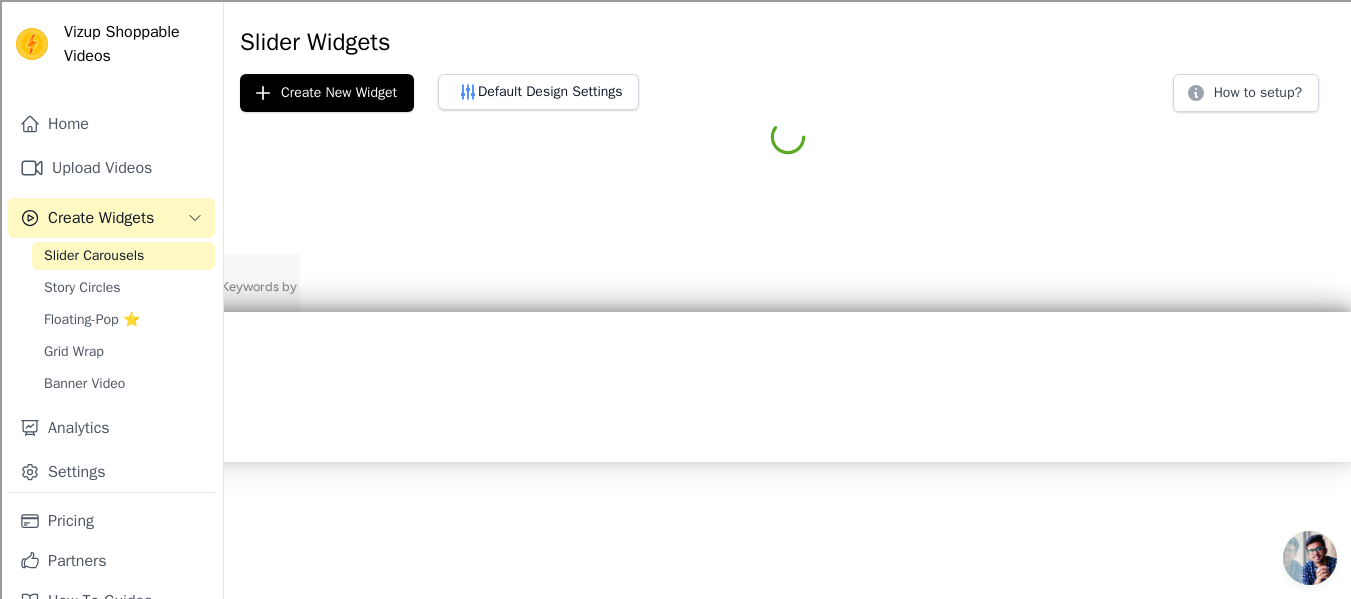 scroll, scrollTop: 0, scrollLeft: 0, axis: both 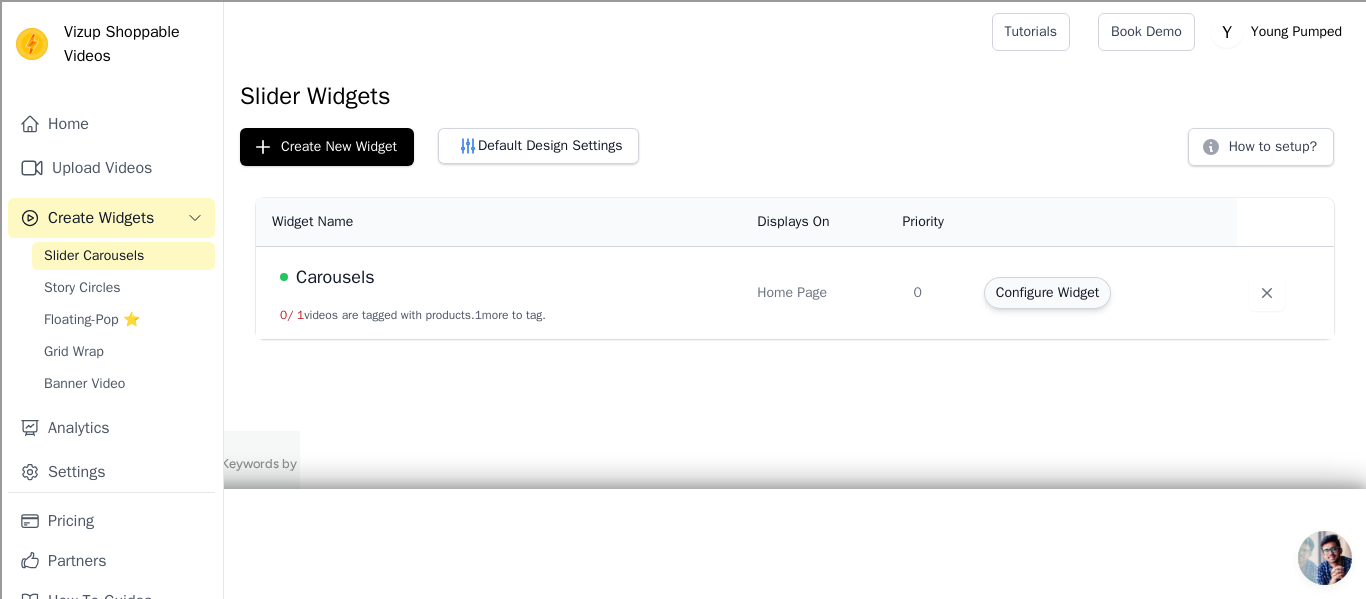 click on "Configure Widget" at bounding box center (1047, 293) 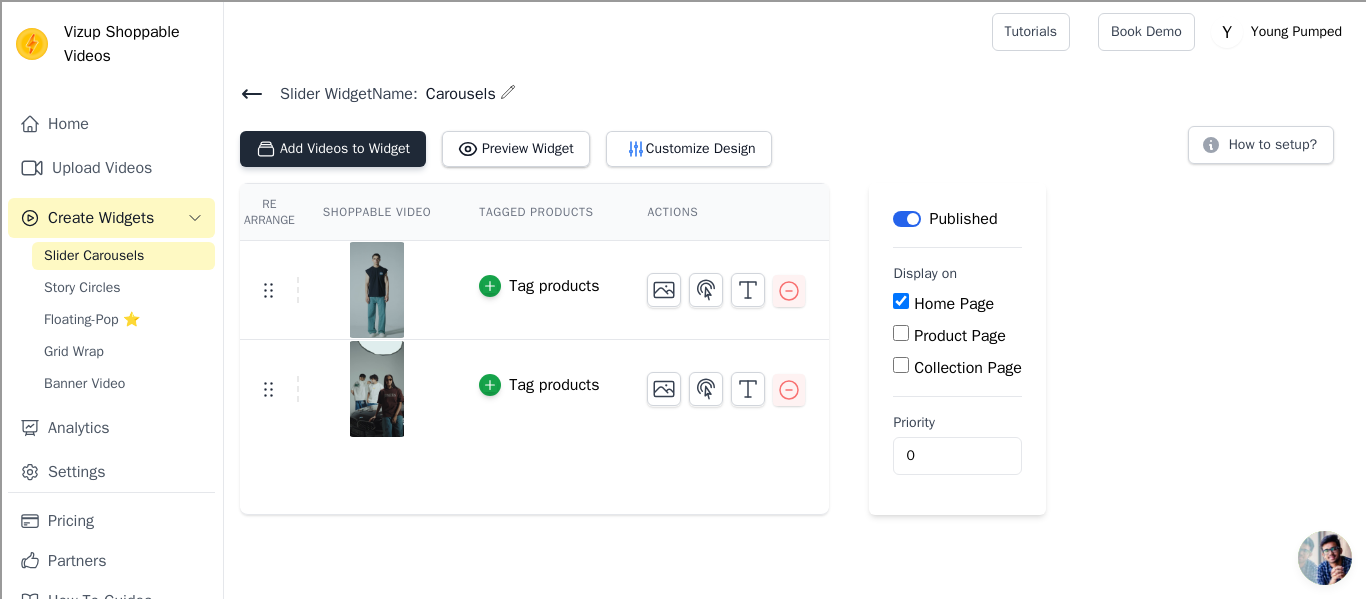 click on "Add Videos to Widget" at bounding box center (333, 149) 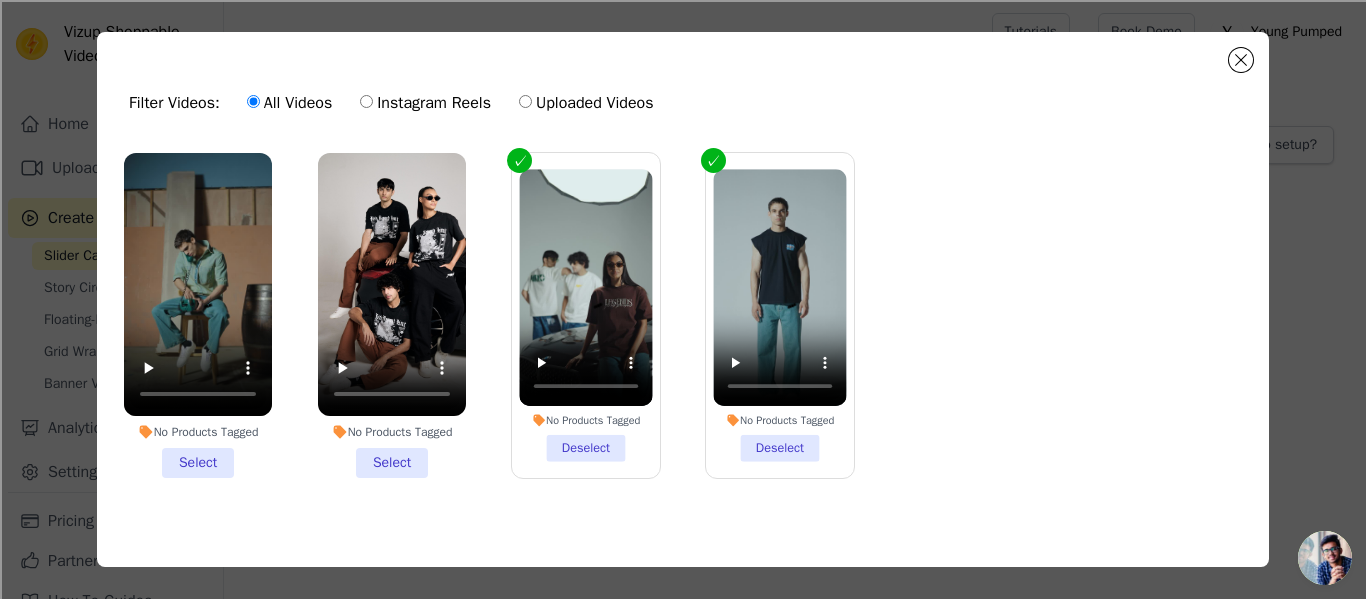 click on "No Products Tagged     Select" at bounding box center (198, 315) 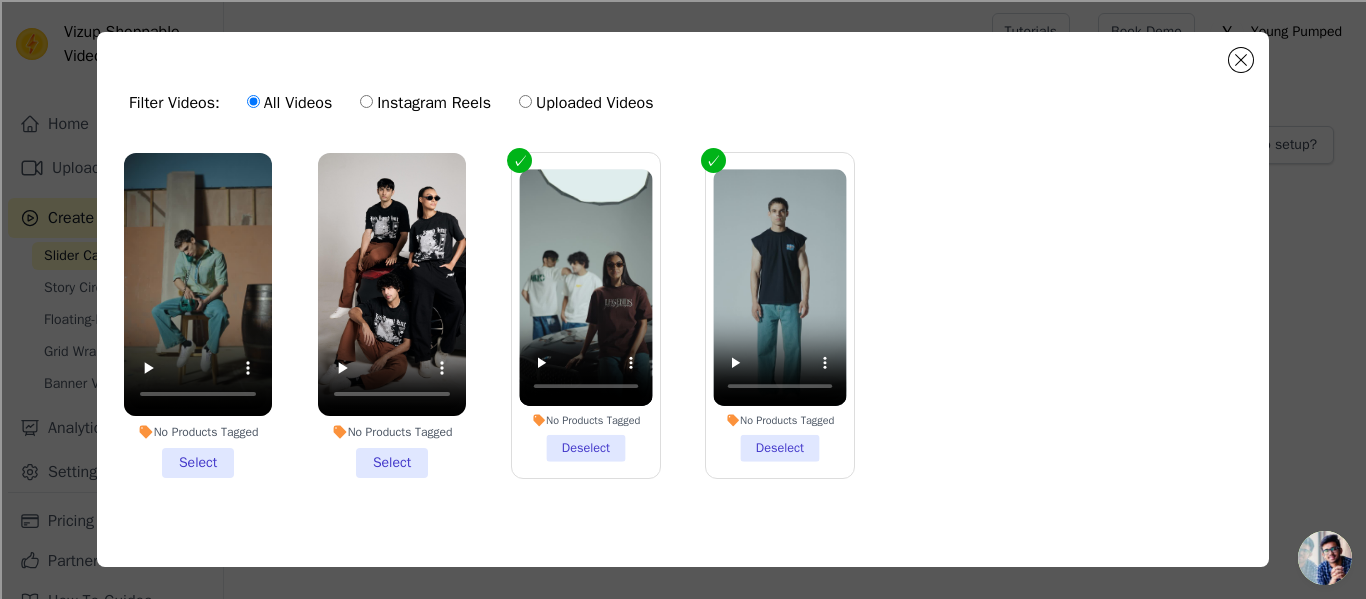 click on "No Products Tagged     Select" at bounding box center (0, 0) 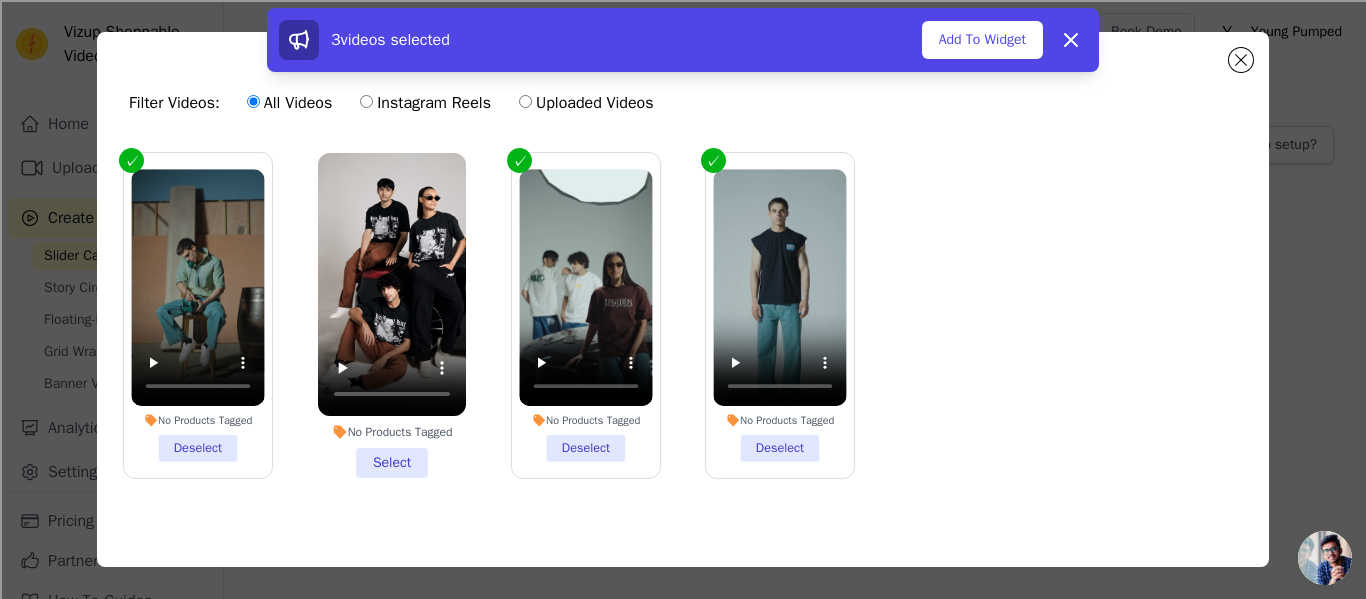 click on "No Products Tagged     Select" at bounding box center (392, 315) 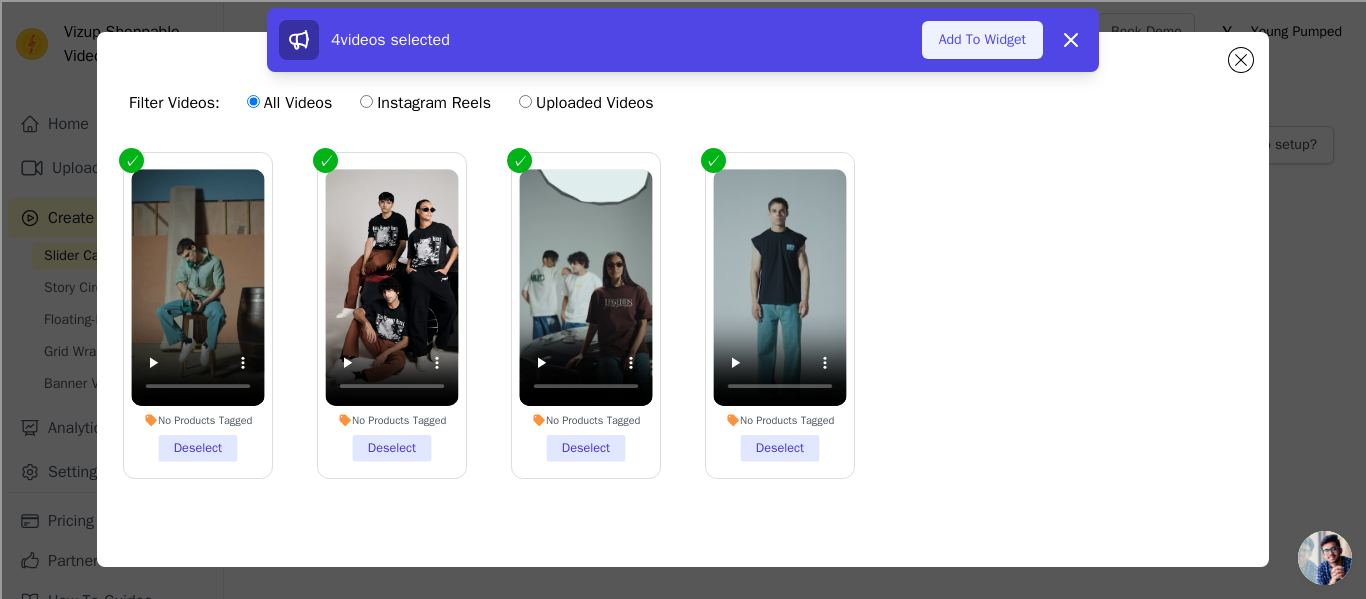 click on "Add To Widget" at bounding box center [982, 40] 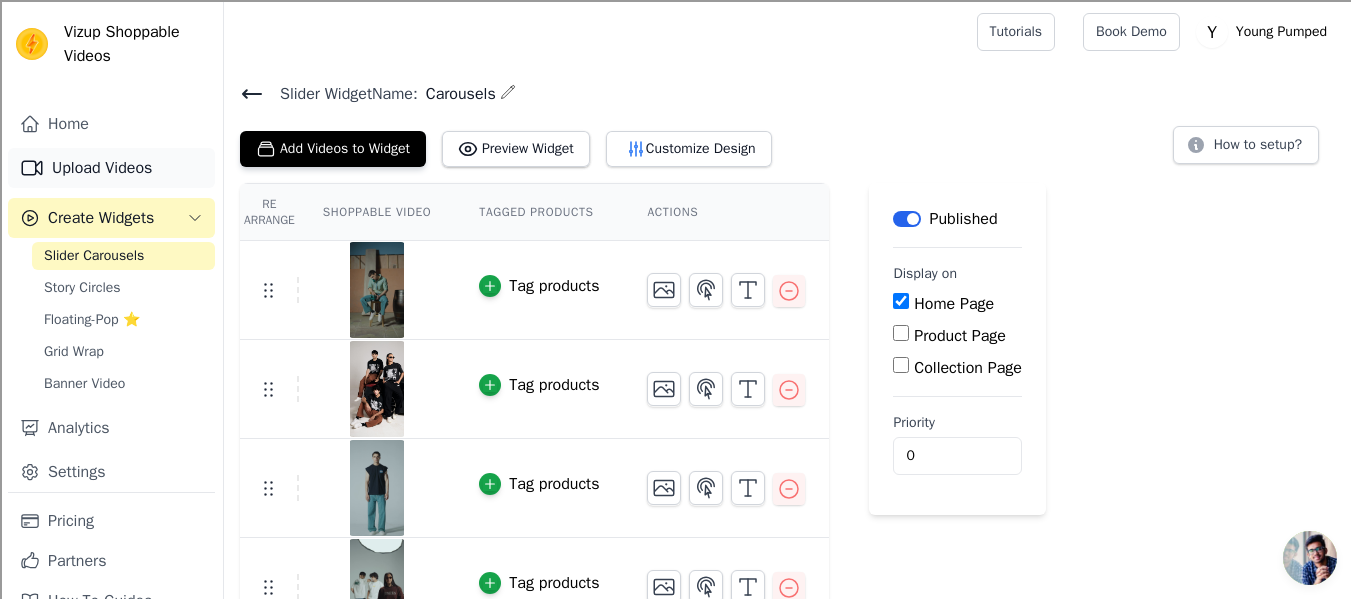 click on "Upload Videos" at bounding box center (111, 168) 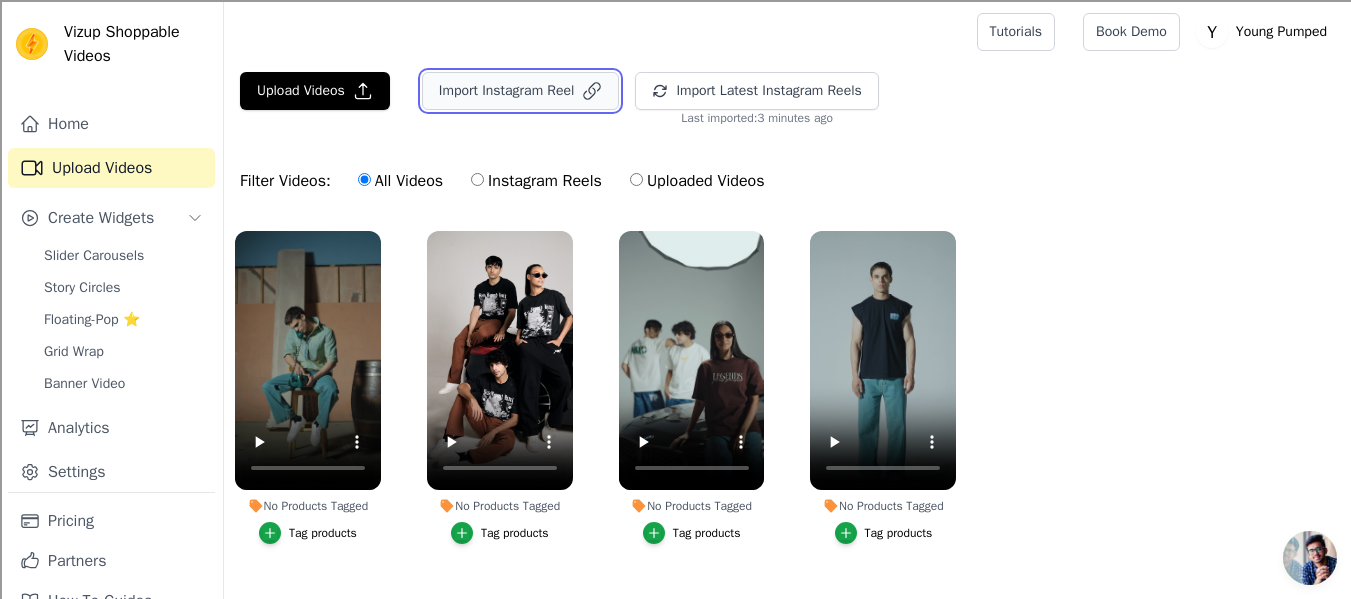 click on "Import Instagram Reel" at bounding box center (521, 91) 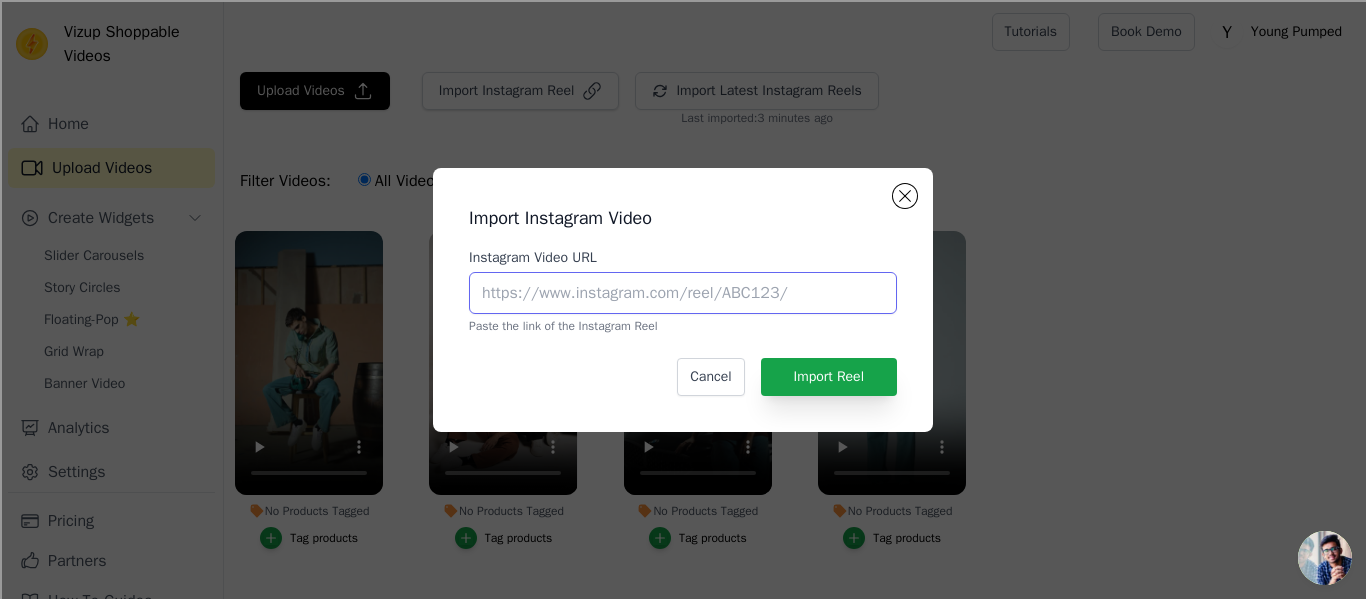 paste on "https://www.instagram.com/reel/DLfol0kz7Cn/" 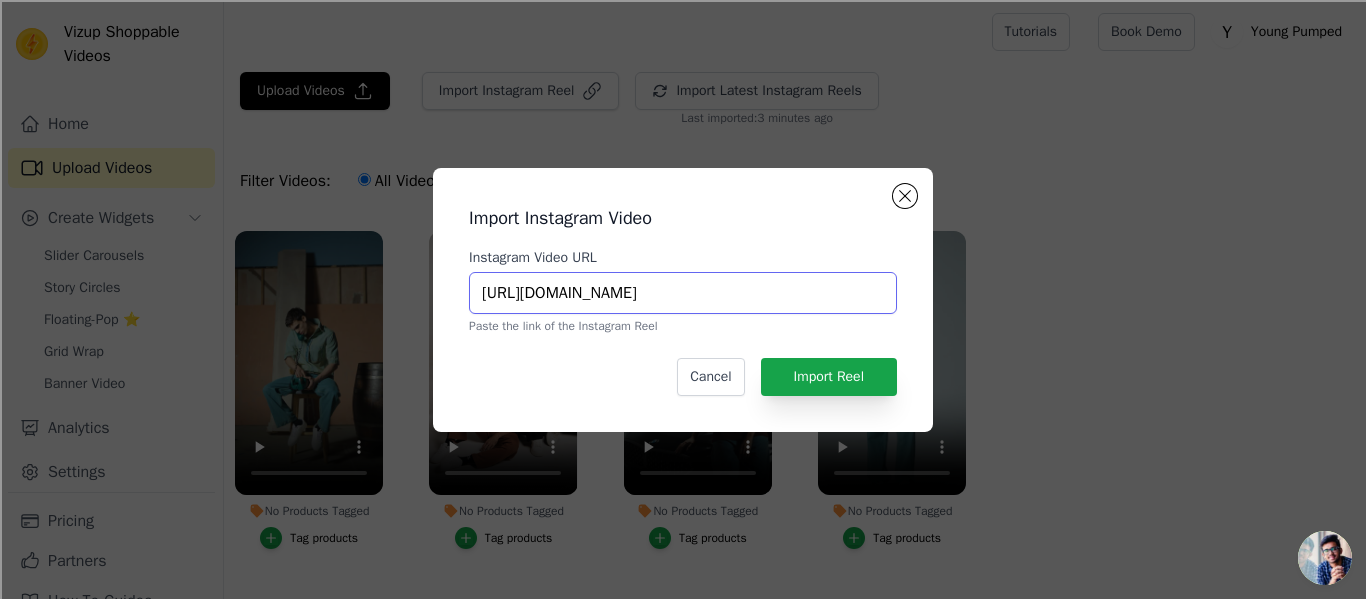 click on "https://www.instagram.com/reel/DLfol0kz7Cn/" at bounding box center (683, 293) 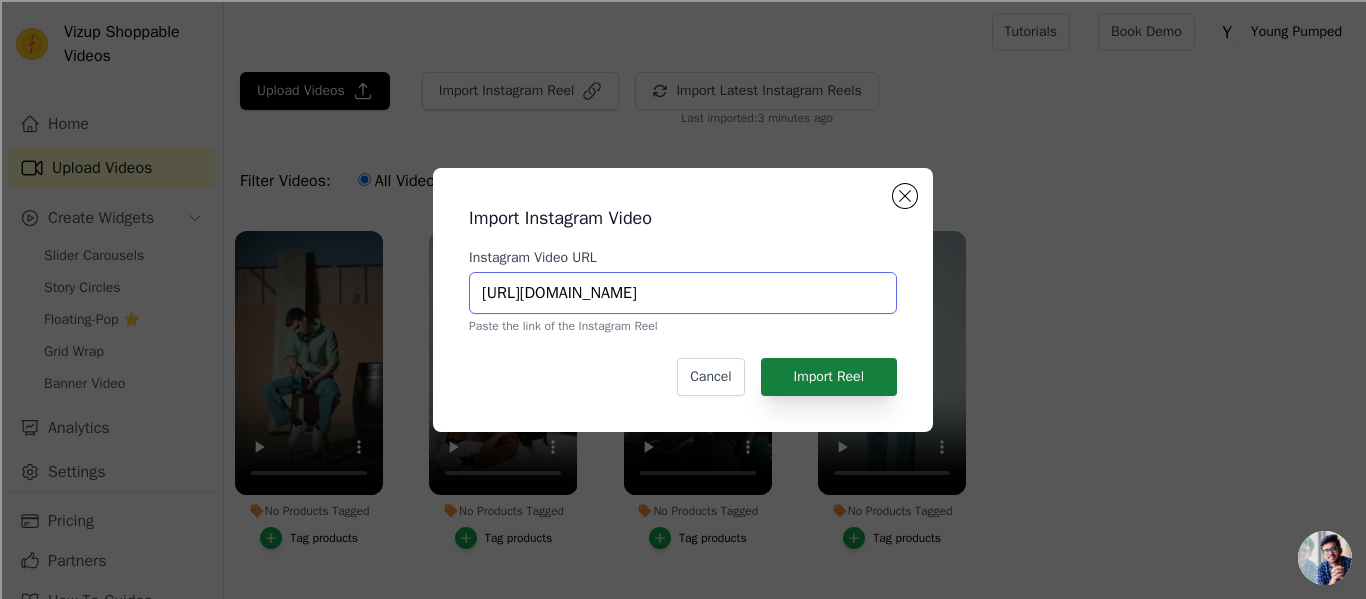 type on "https://www.instagram.com/reel/DLfol0kz7Cn/" 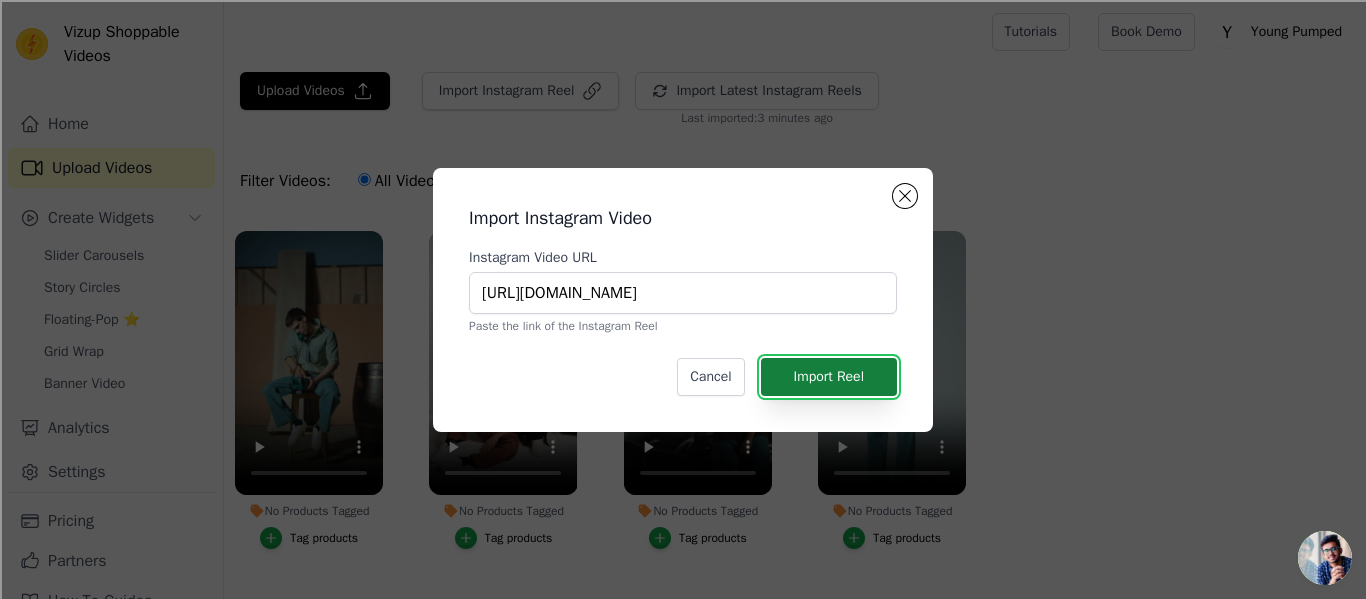 click on "Import Reel" at bounding box center (829, 377) 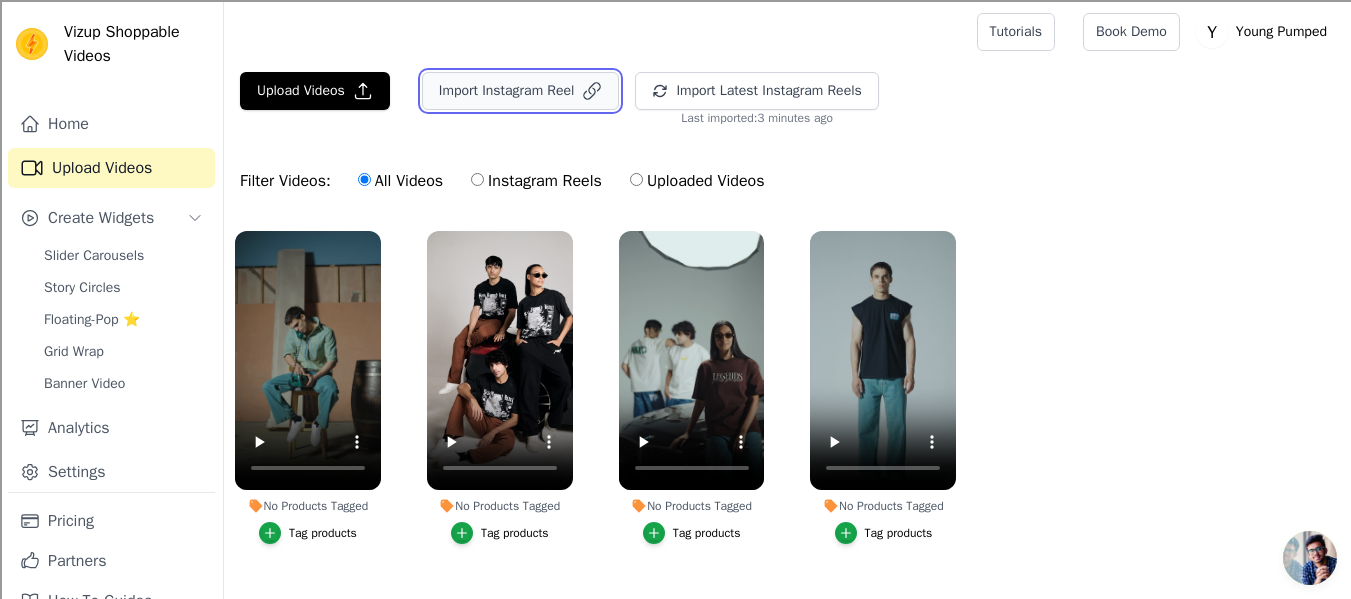 click on "Import Instagram Reel" at bounding box center [521, 91] 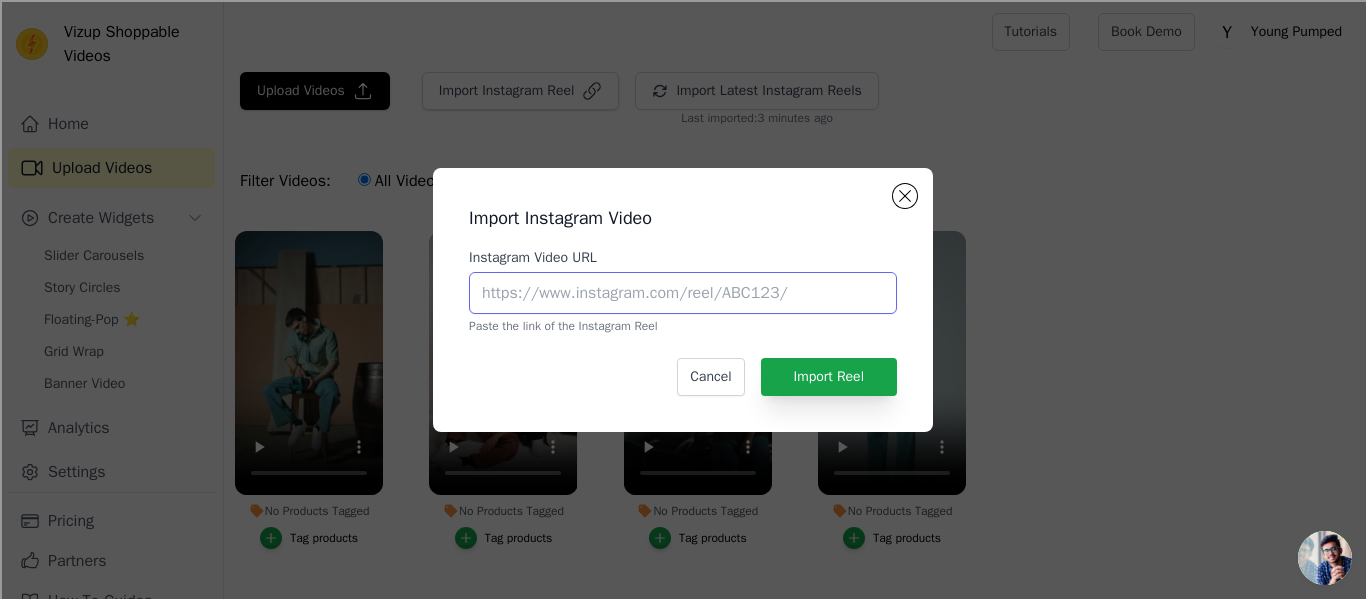click on "Instagram Video URL" at bounding box center [683, 293] 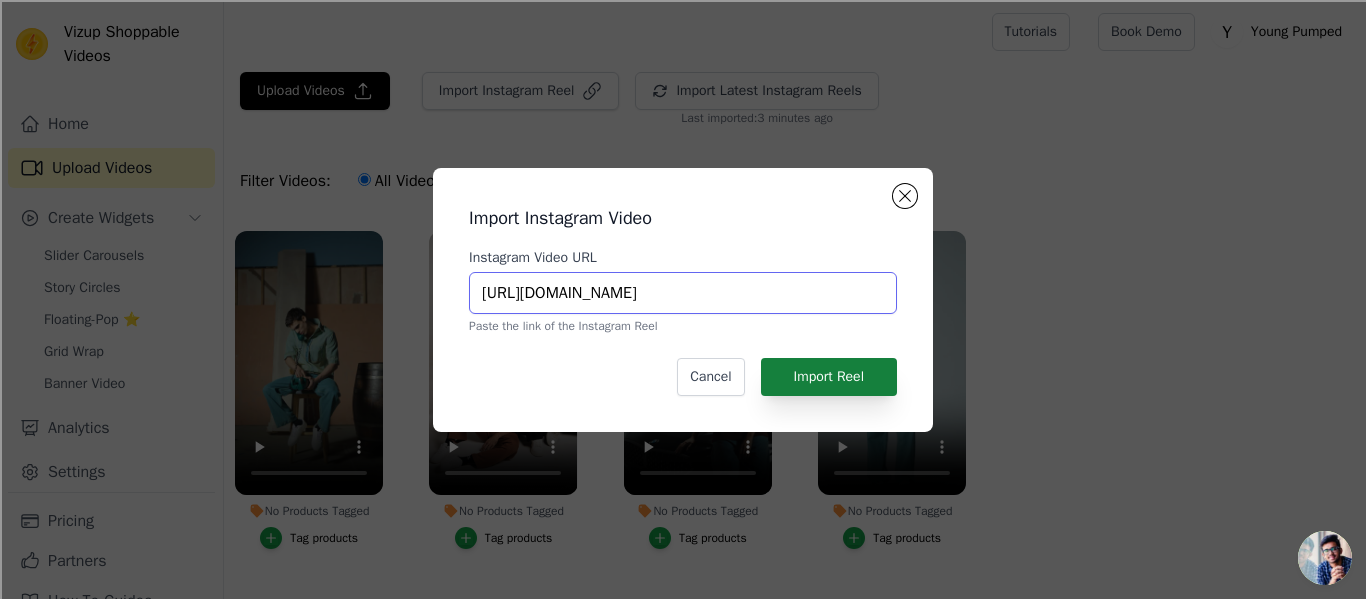type on "https://www.instagram.com/reel/C_-GwgYShkr/" 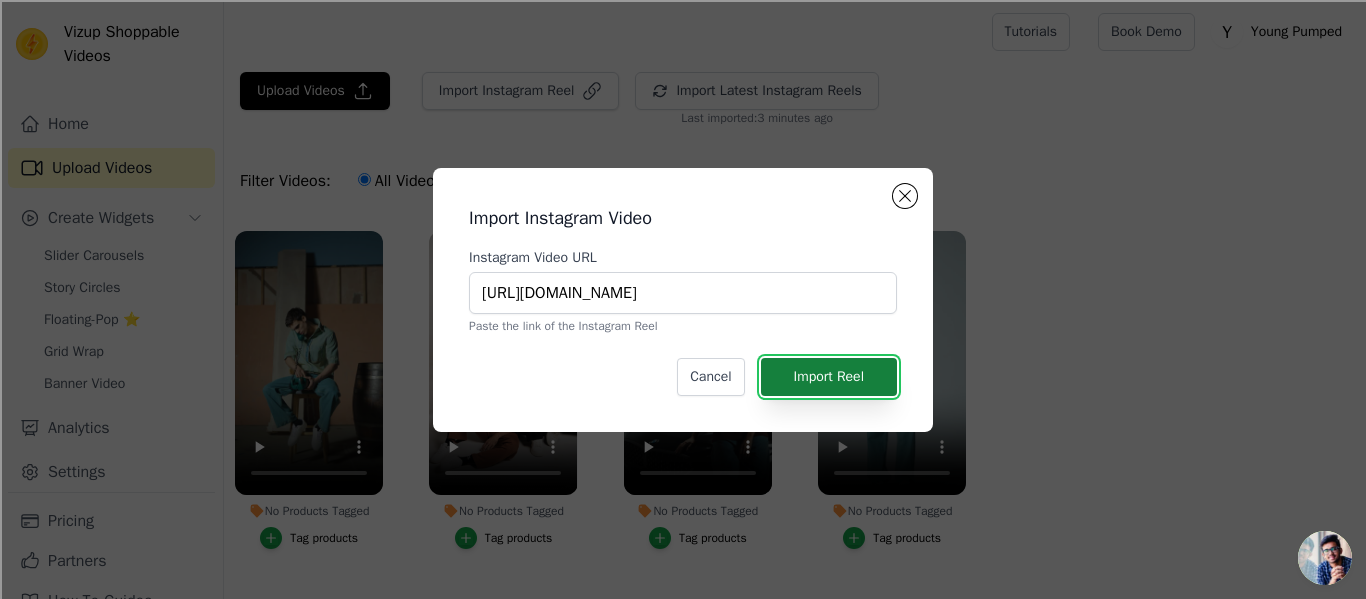 click on "Import Reel" at bounding box center (829, 377) 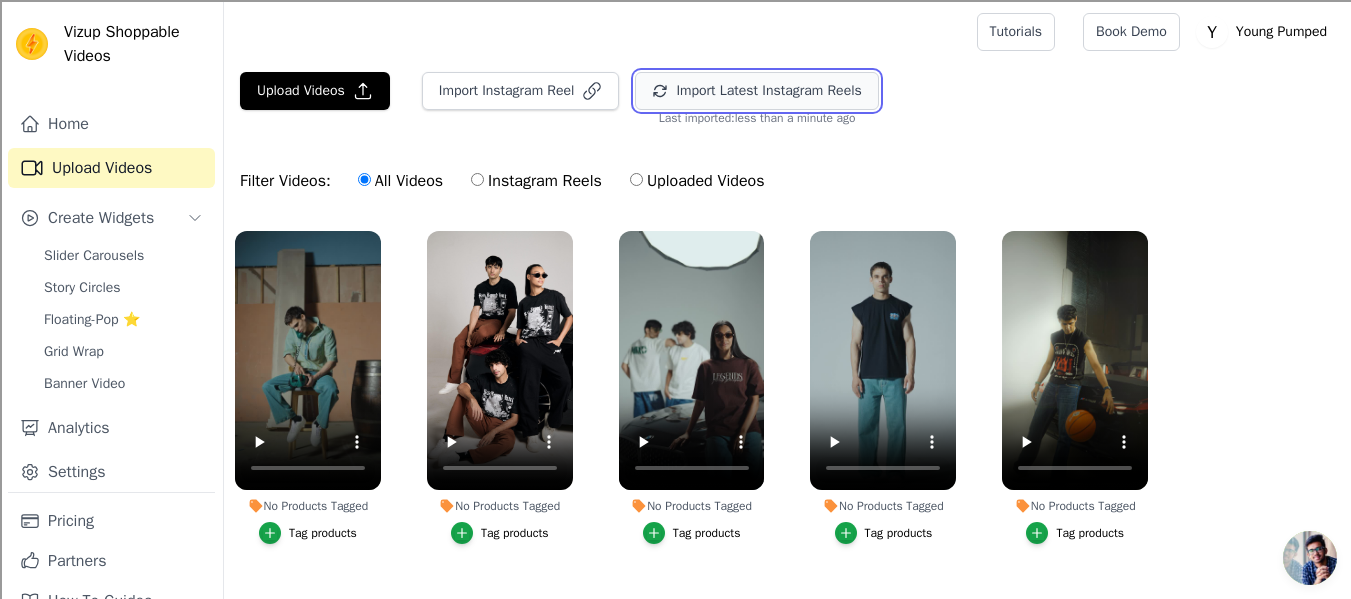 click on "Import Latest Instagram Reels" at bounding box center [756, 91] 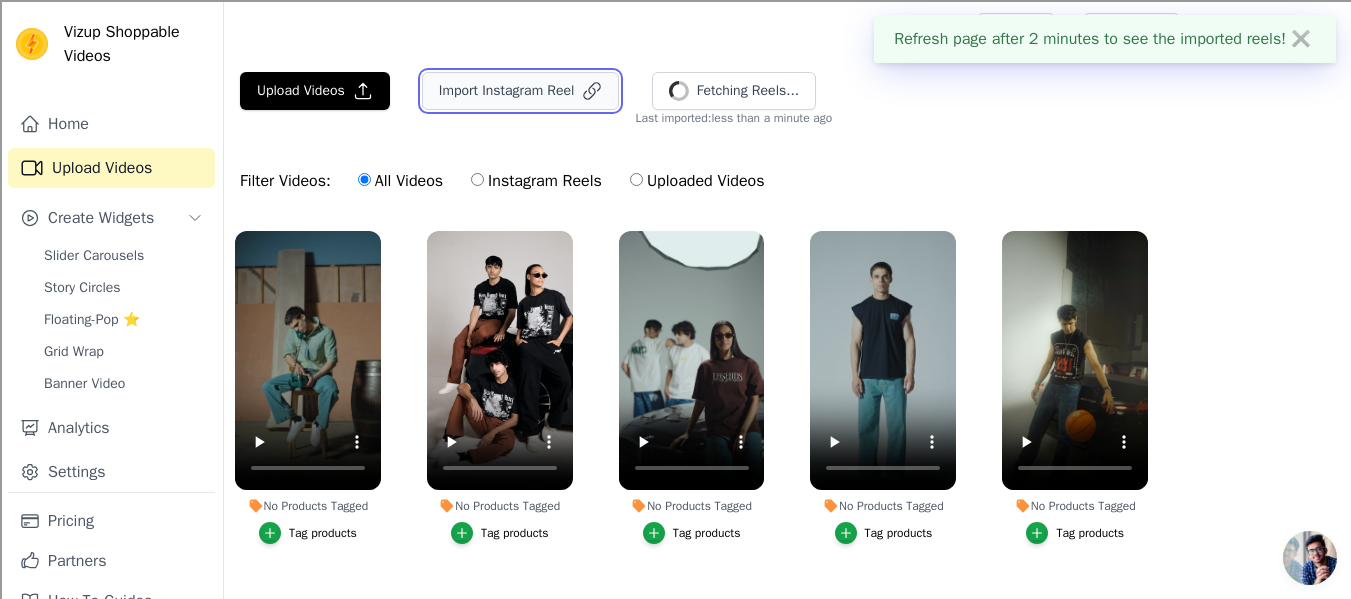 click on "Import Instagram Reel" at bounding box center [521, 91] 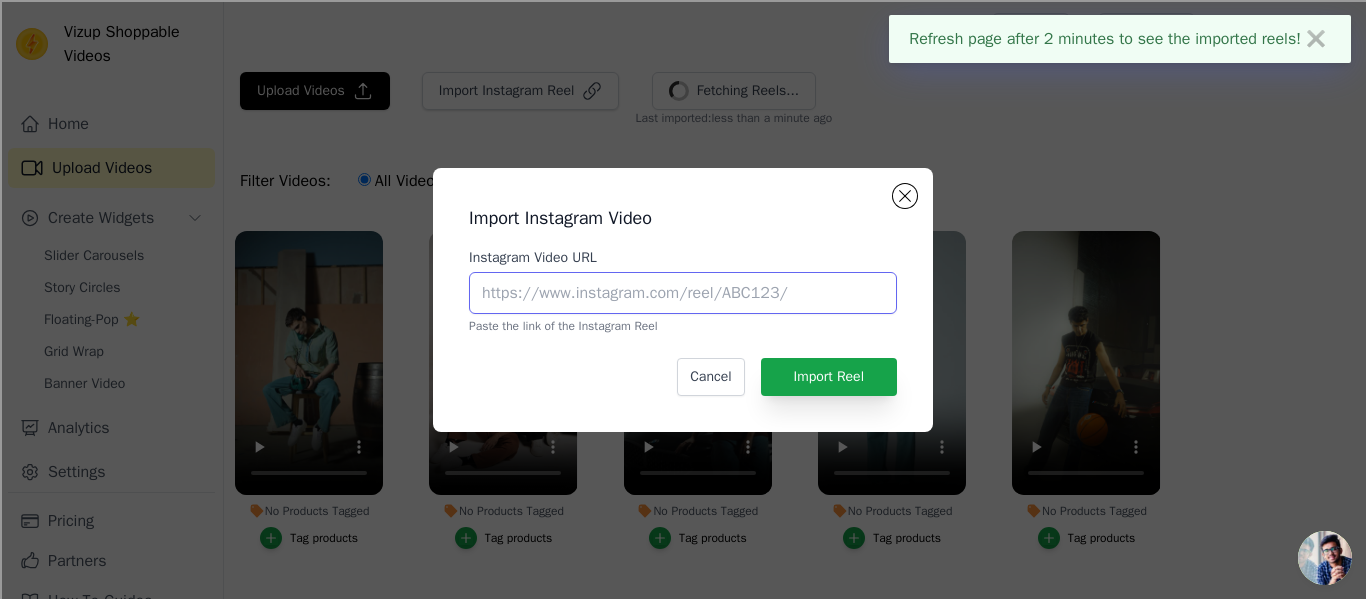 click on "Instagram Video URL" at bounding box center [683, 293] 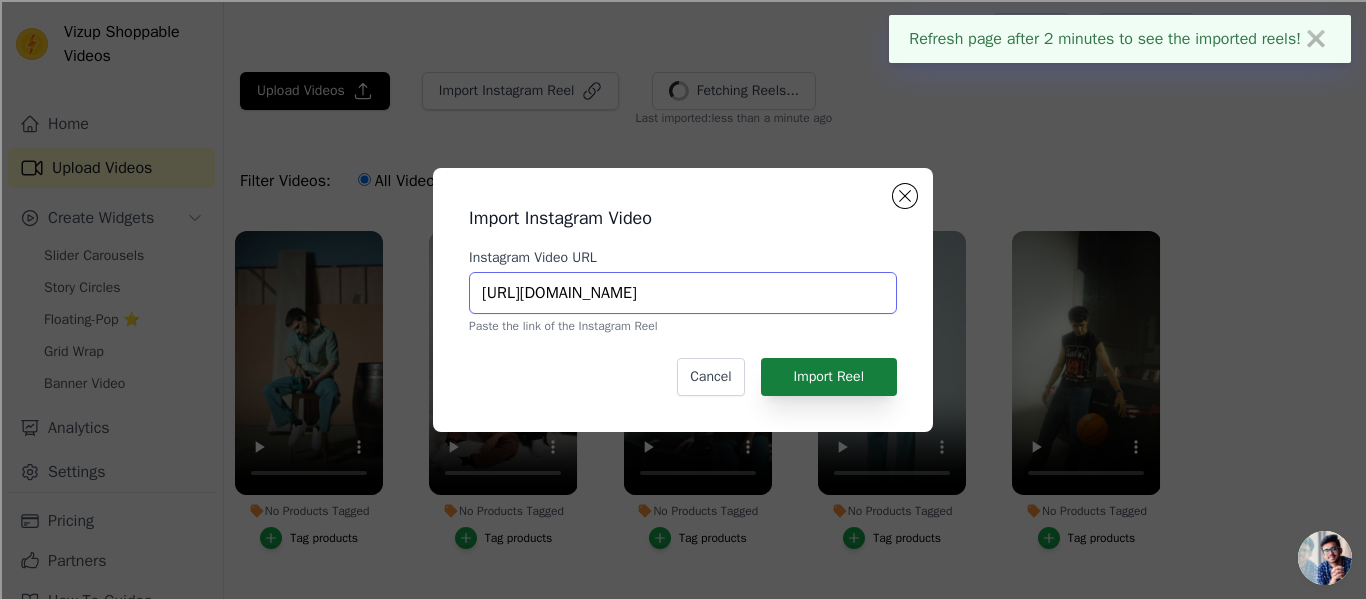 type on "https://www.instagram.com/reel/C_uvnOoSIwh/" 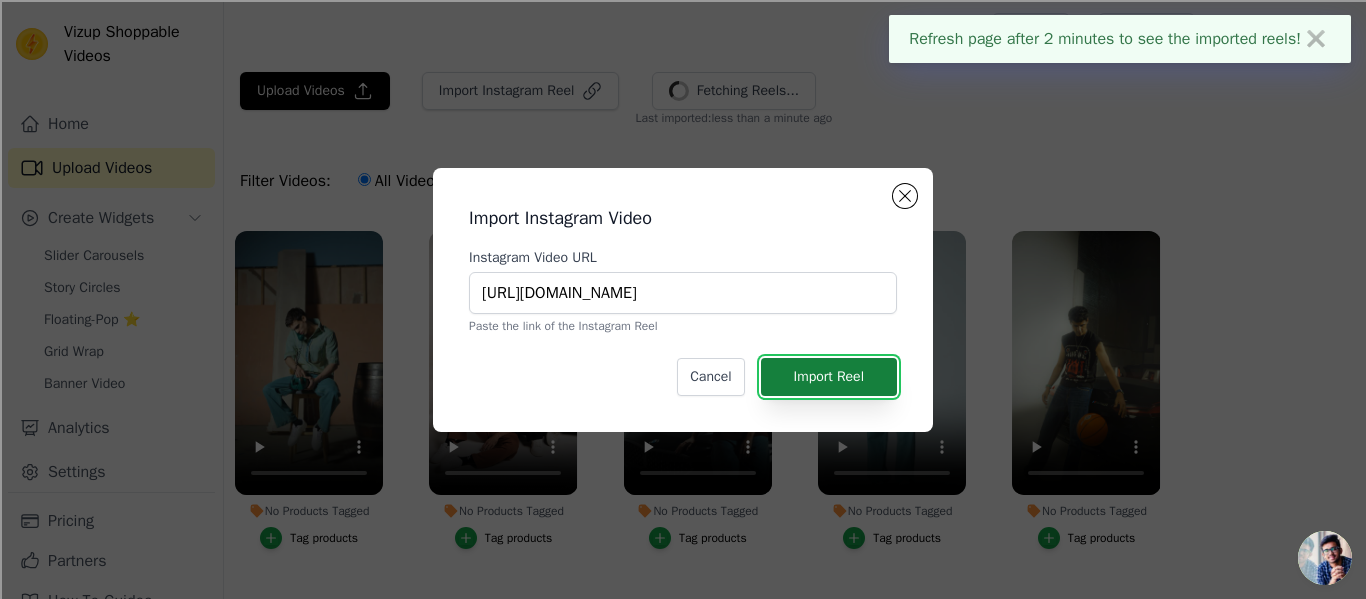 click on "Import Reel" at bounding box center (829, 377) 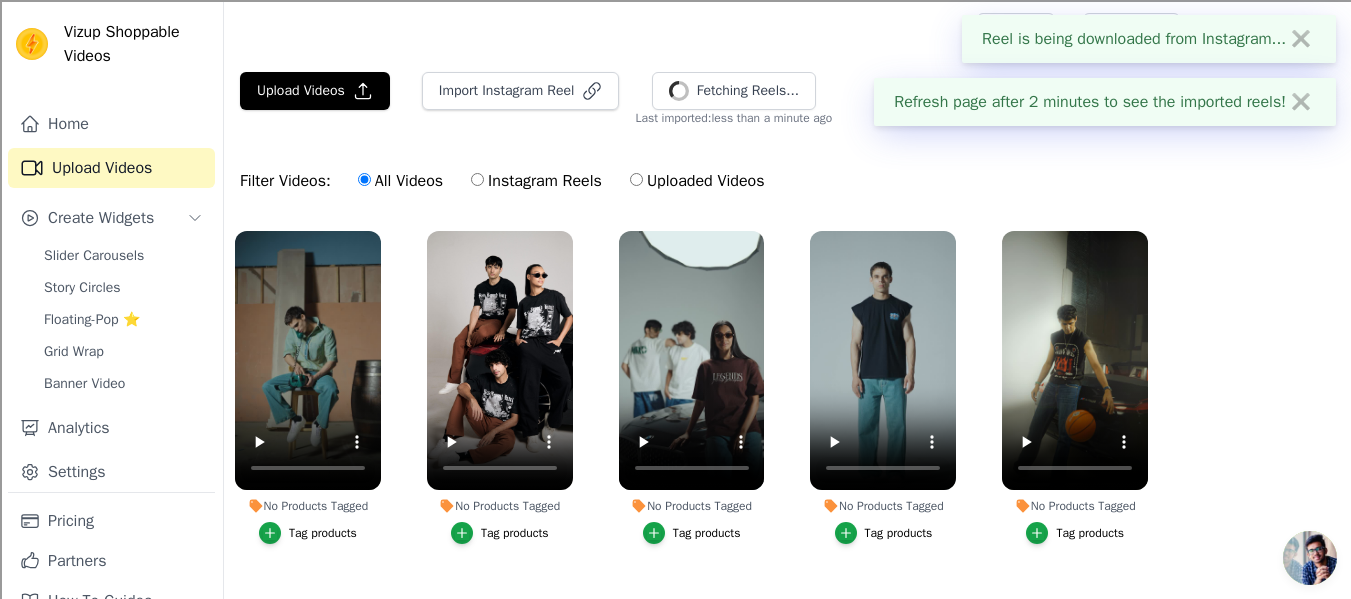 click on "✖" at bounding box center (1301, 102) 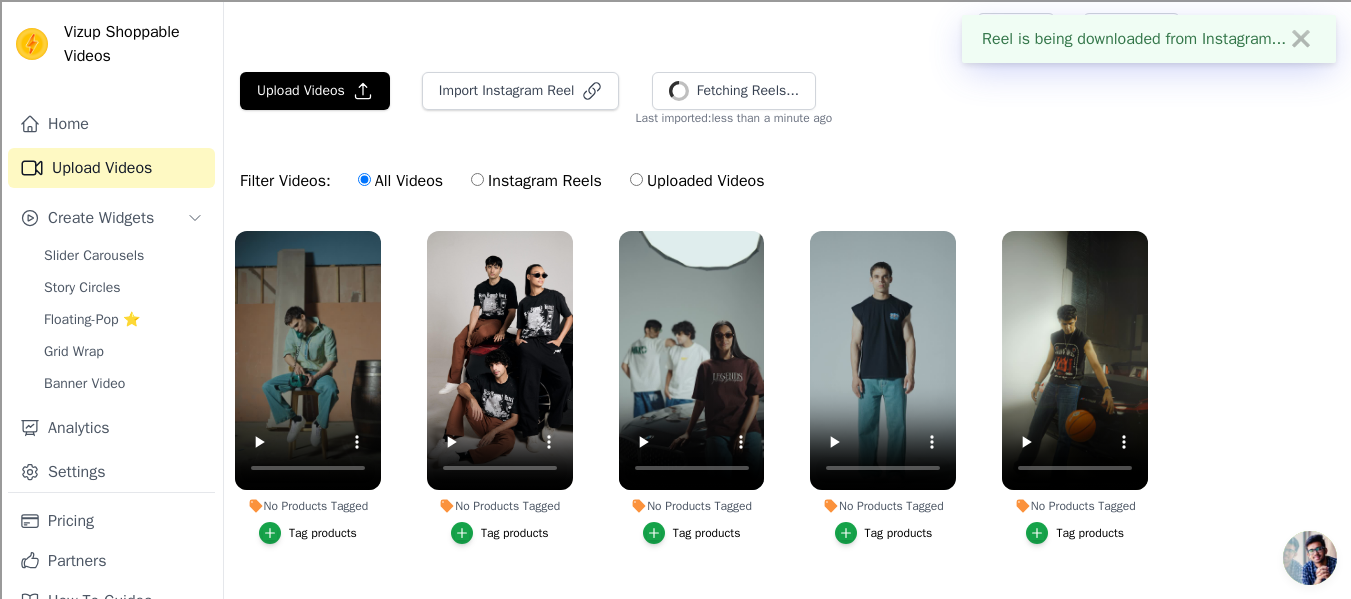 click on "✖" at bounding box center [1301, 39] 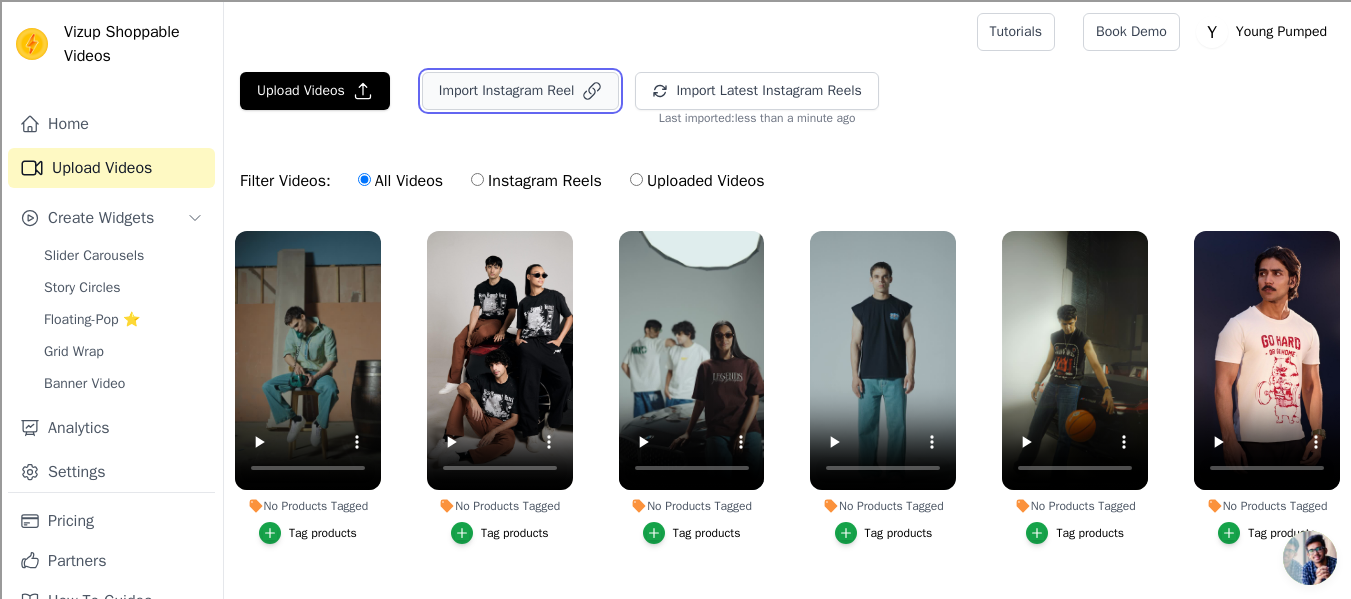 click on "Import Instagram Reel" at bounding box center [521, 91] 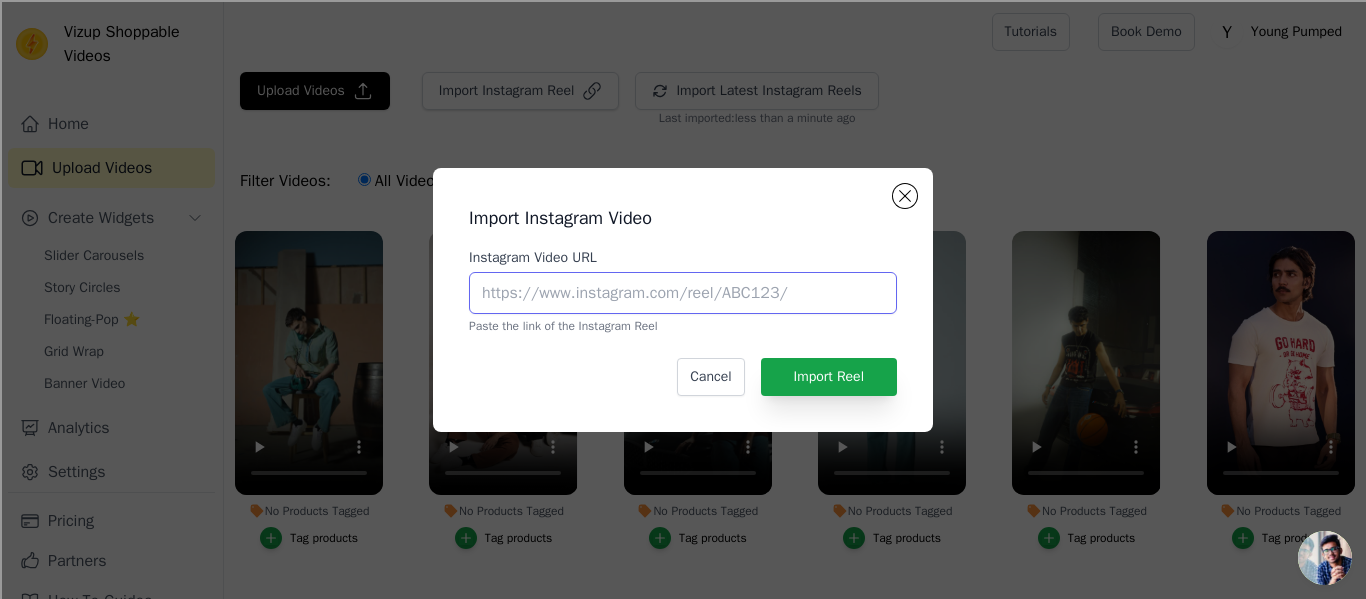 click on "Instagram Video URL" at bounding box center [683, 293] 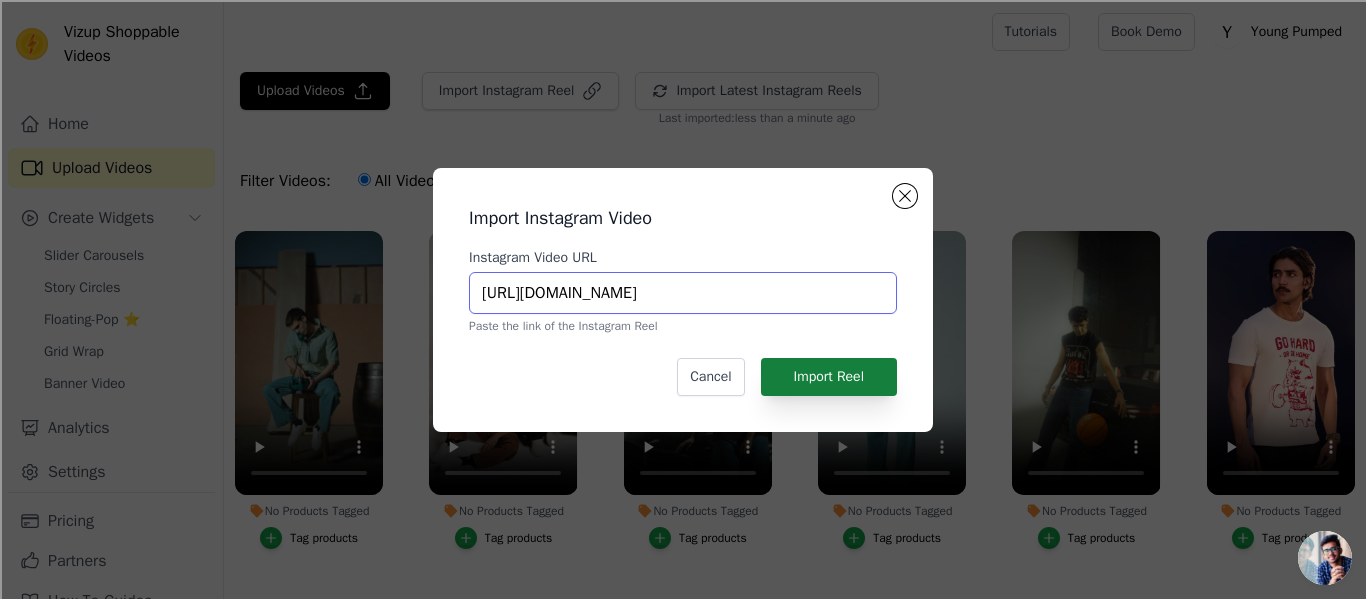 type on "https://www.instagram.com/reel/C_kPmzBy7j0/" 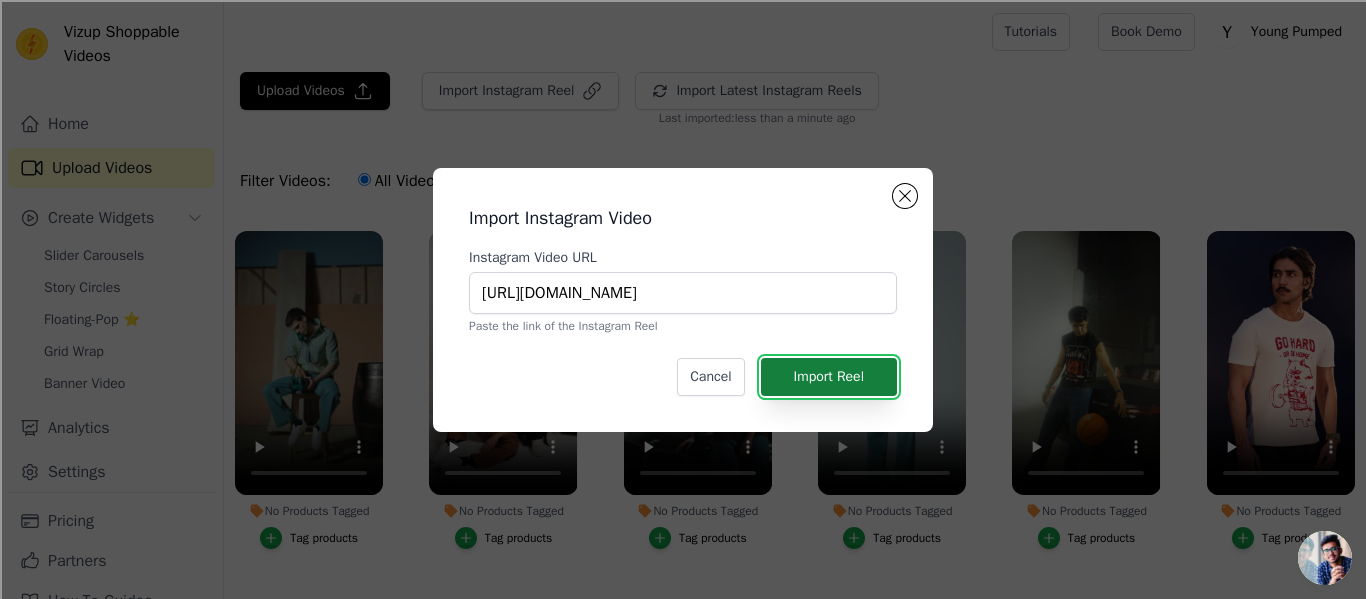 click on "Import Reel" at bounding box center [829, 377] 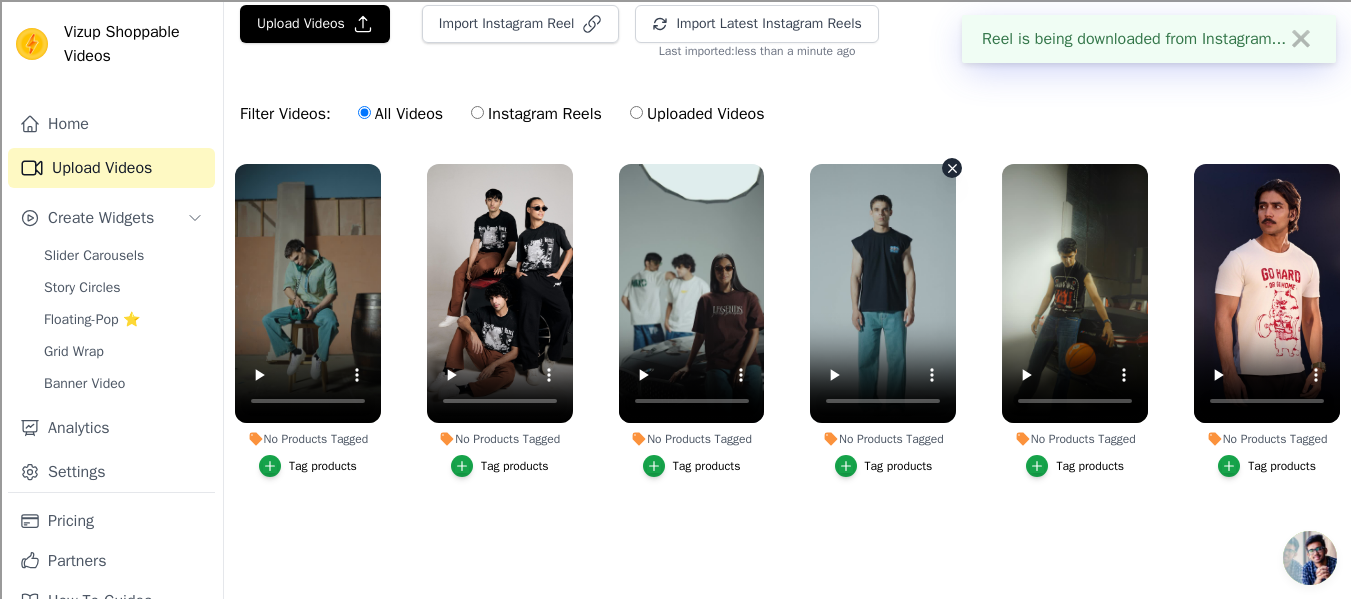 scroll, scrollTop: 86, scrollLeft: 0, axis: vertical 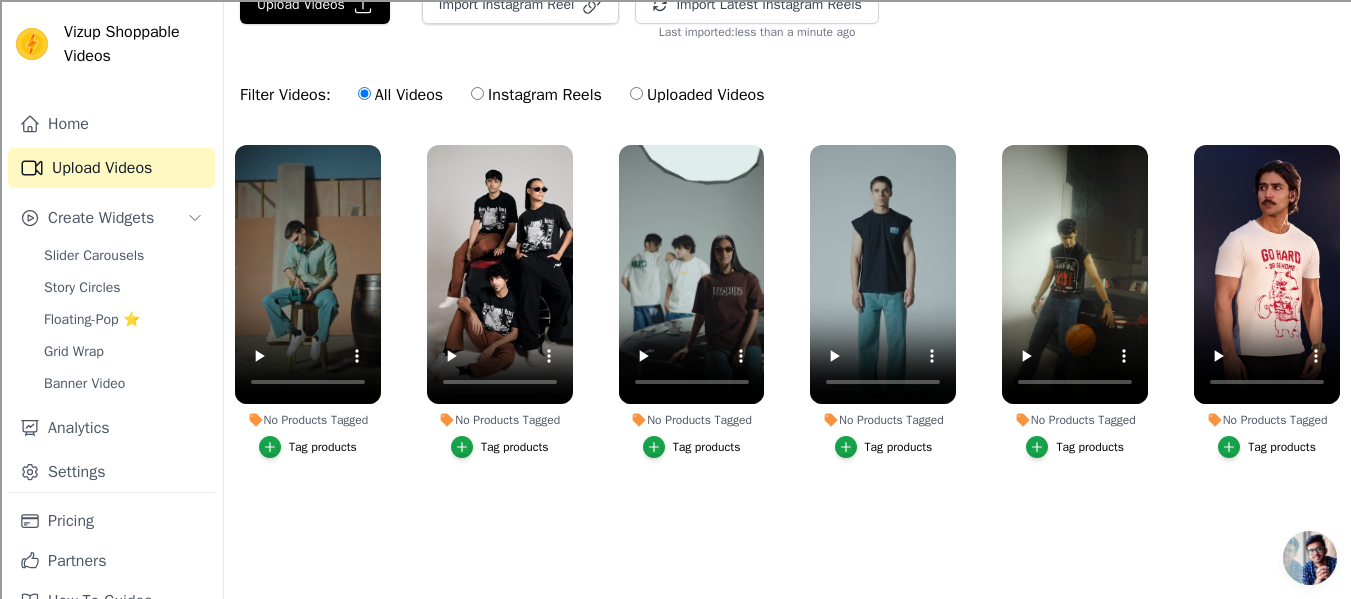 click on "No Products Tagged       Tag products
No Products Tagged       Tag products
No Products Tagged       Tag products
No Products Tagged       Tag products
No Products Tagged       Tag products
No Products Tagged       Tag products" at bounding box center [787, 337] 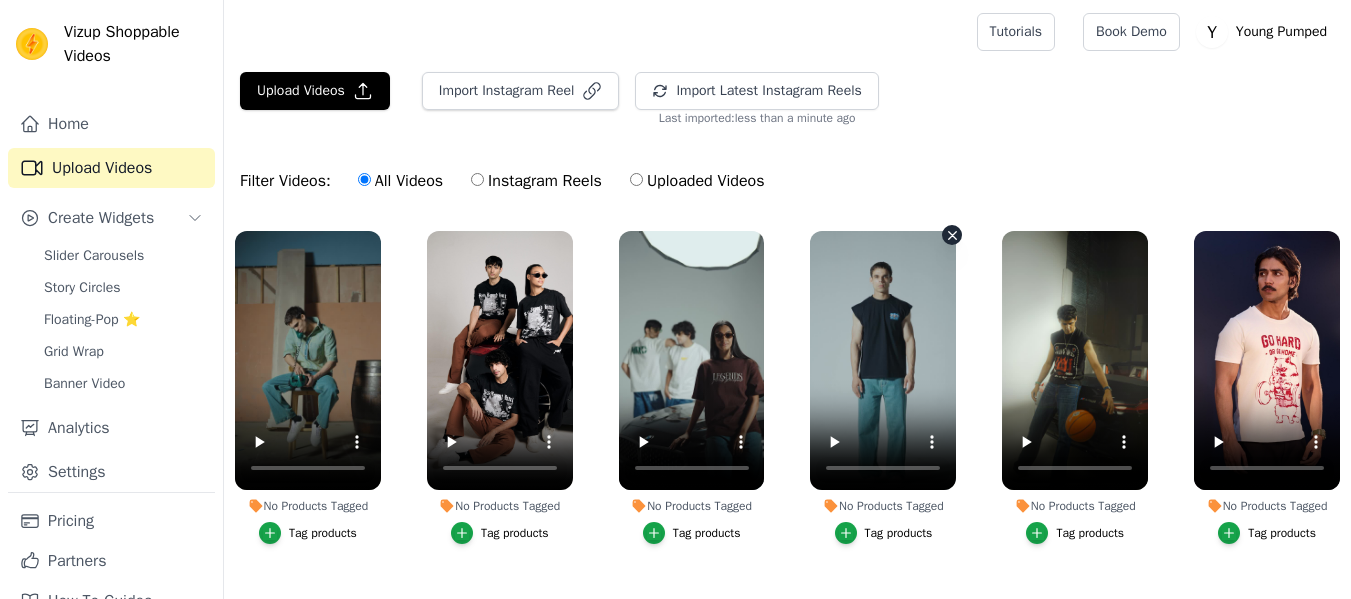 scroll, scrollTop: 0, scrollLeft: 0, axis: both 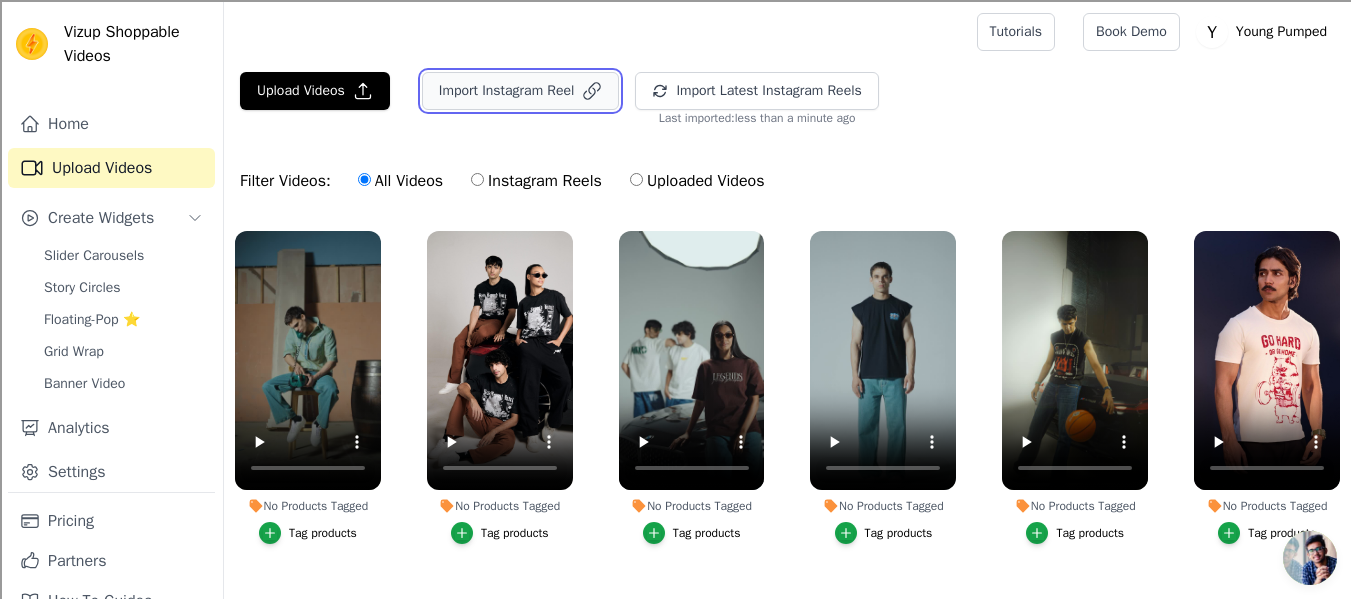 click on "Import Instagram Reel" at bounding box center [521, 91] 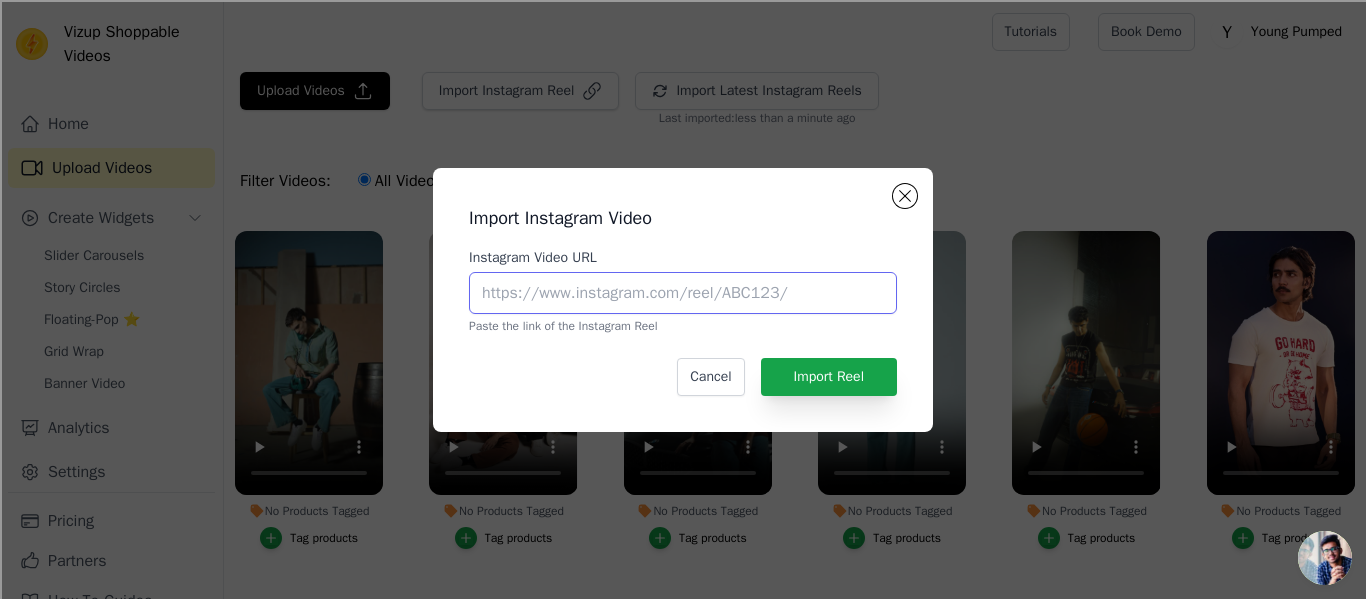paste on "https://www.instagram.com/reel/C_kPmzBy7j0/" 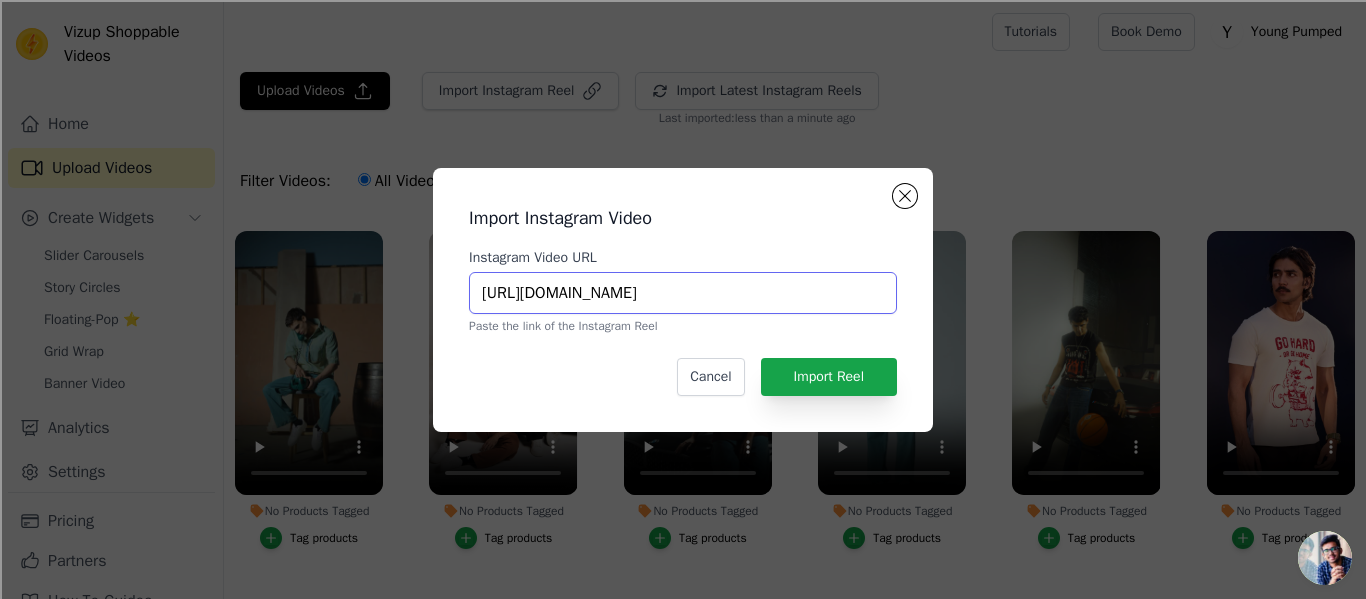 click on "https://www.instagram.com/reel/C_kPmzBy7j0/" at bounding box center (683, 293) 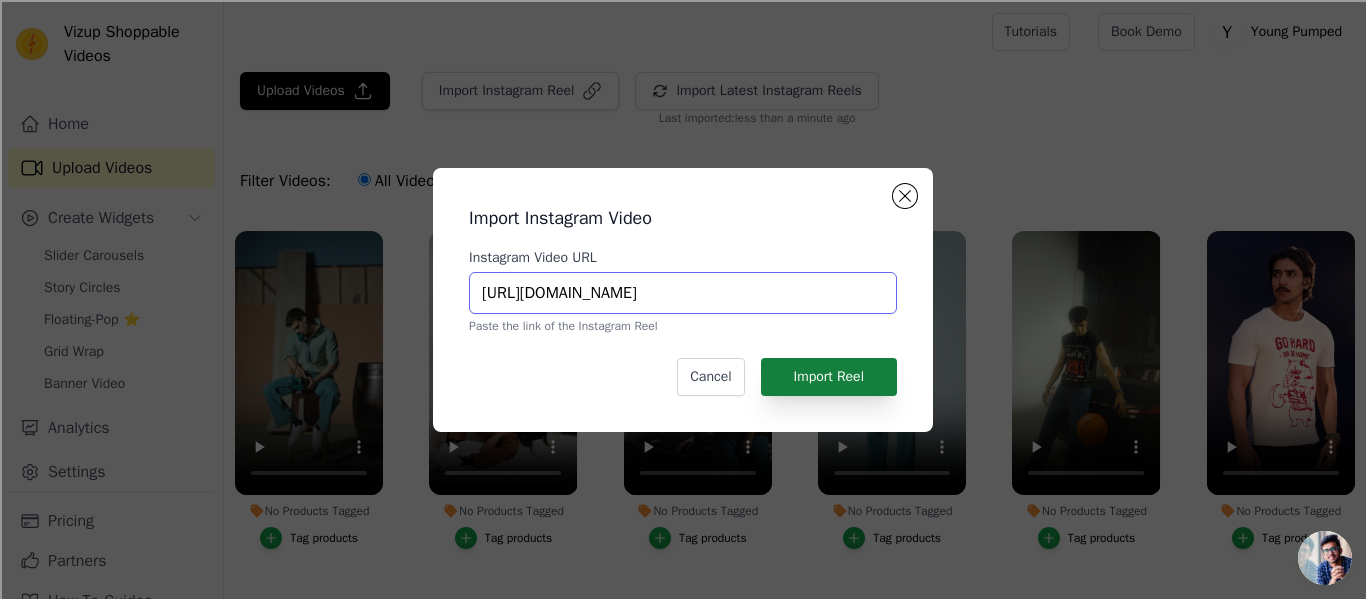 type on "https://www.instagram.com/reel/C_kPmzBy7j0/" 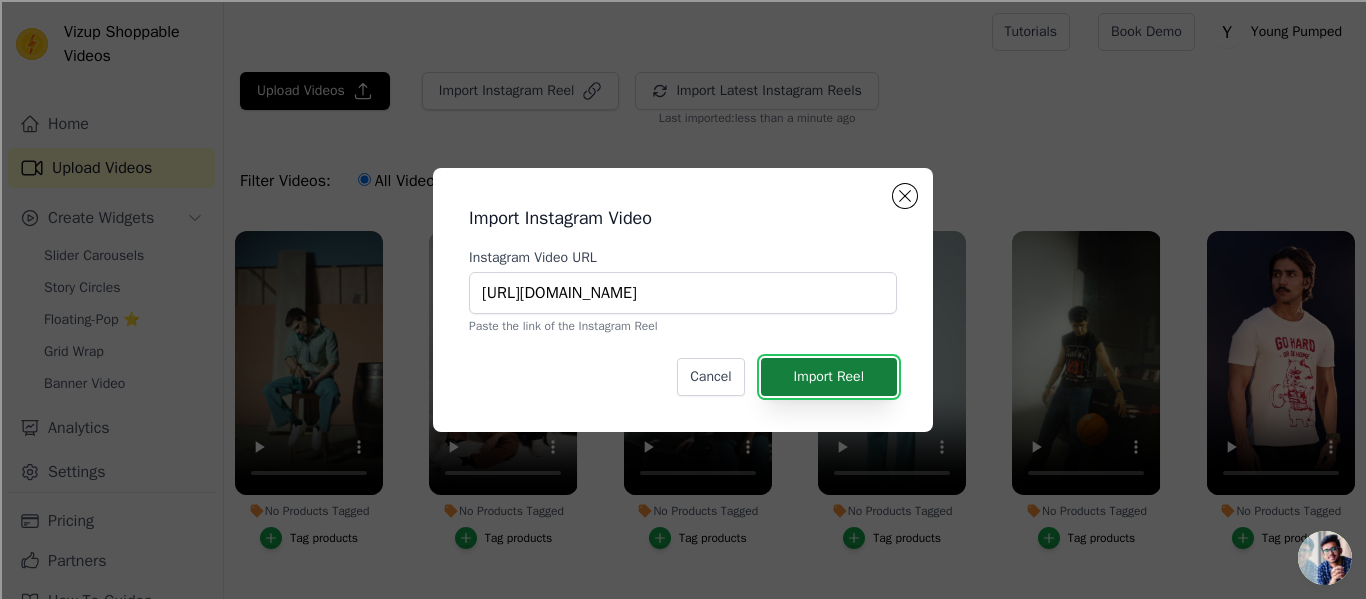 click on "Import Reel" at bounding box center [829, 377] 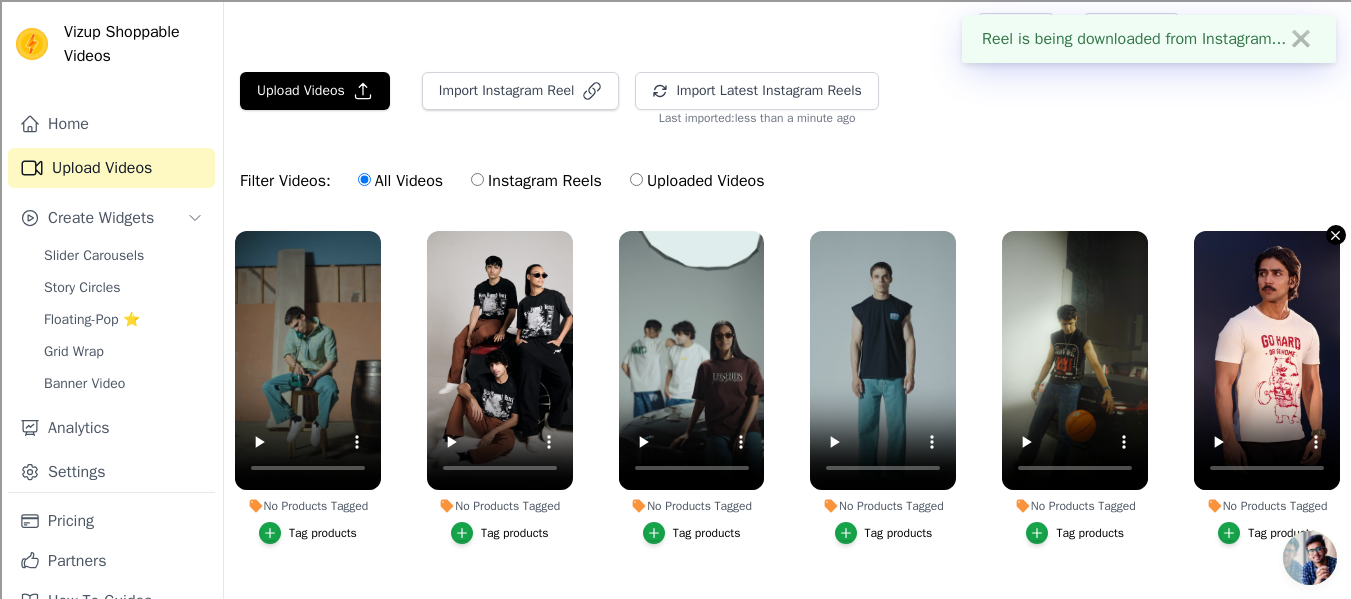 click 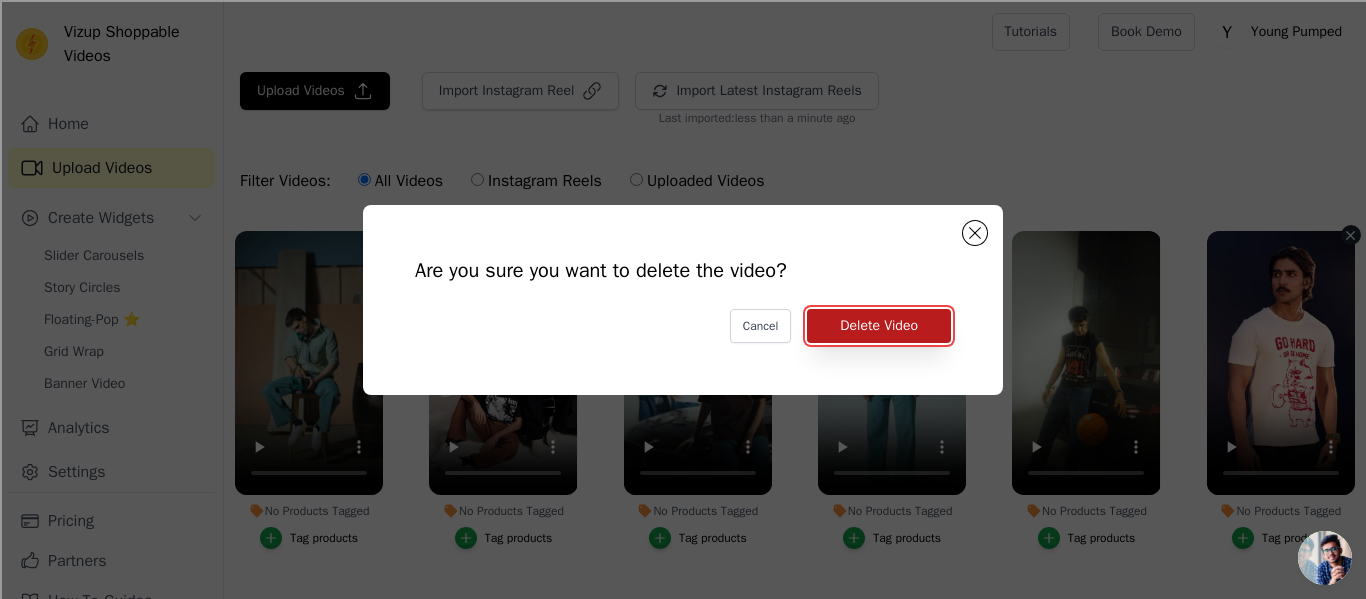click on "Delete Video" at bounding box center [879, 326] 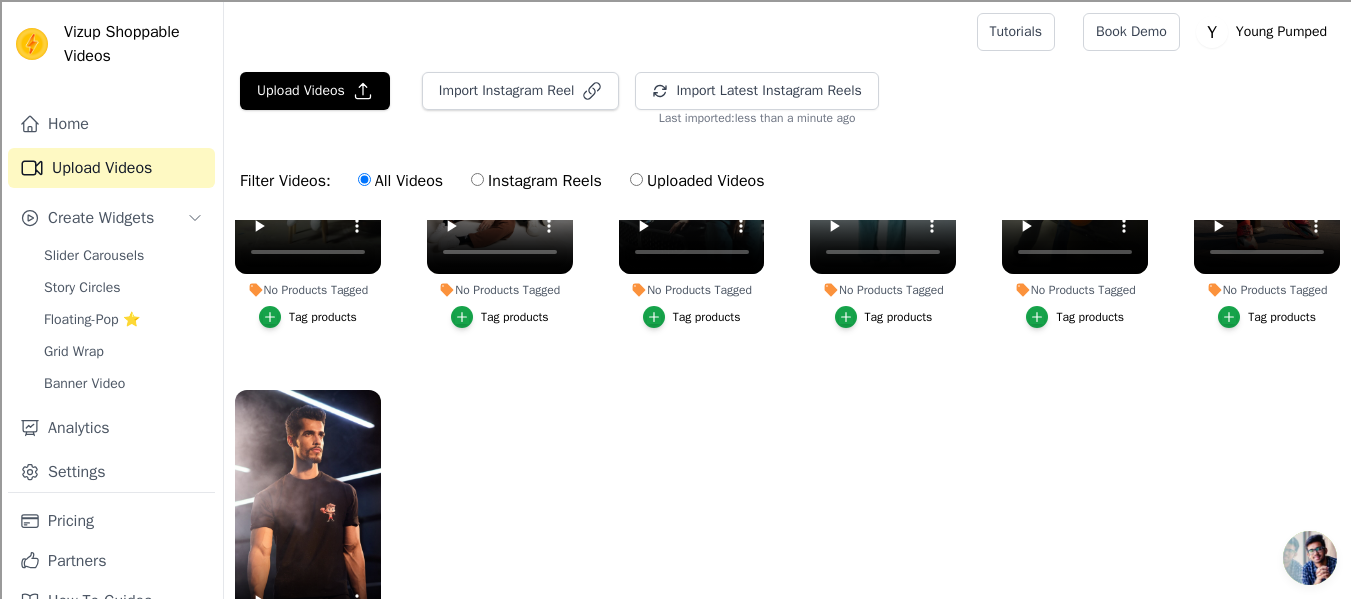 scroll, scrollTop: 0, scrollLeft: 0, axis: both 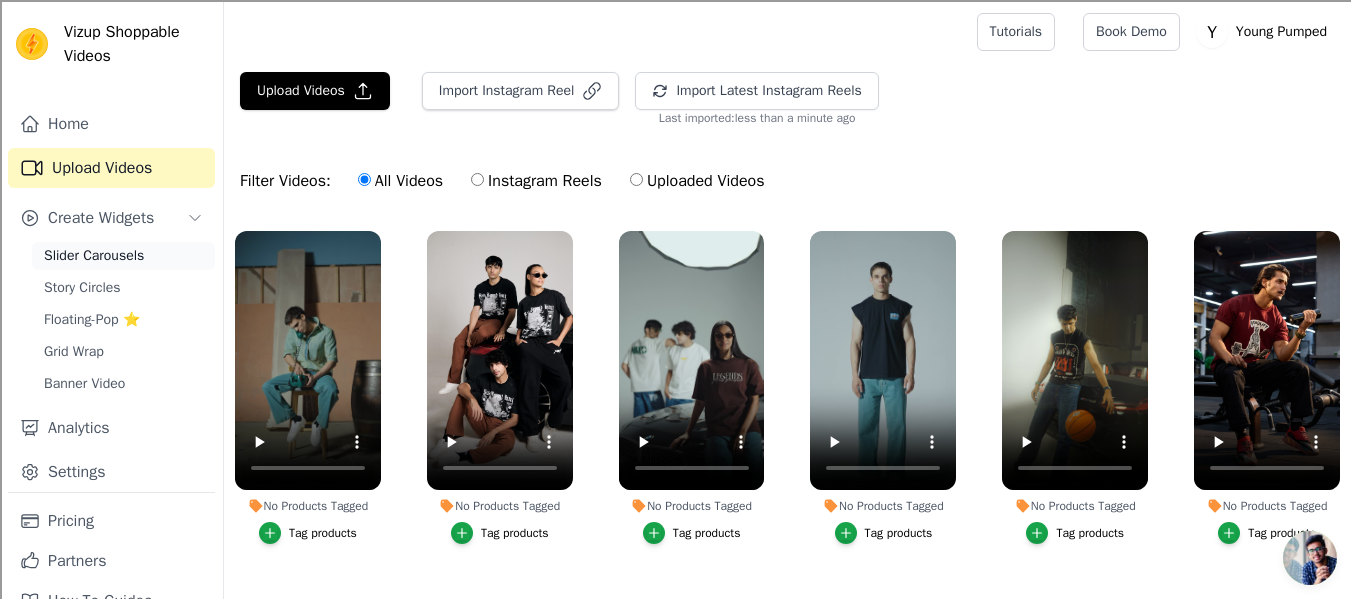 click on "Slider Carousels" at bounding box center (94, 256) 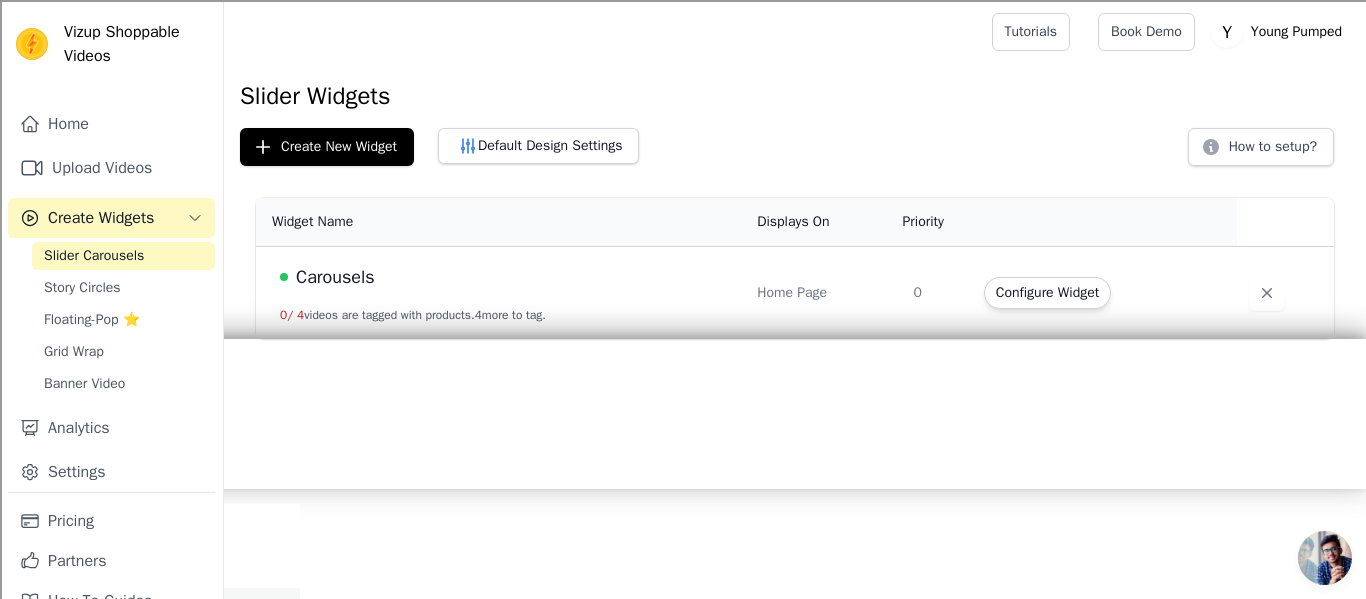 click on "Carousels" at bounding box center (335, 277) 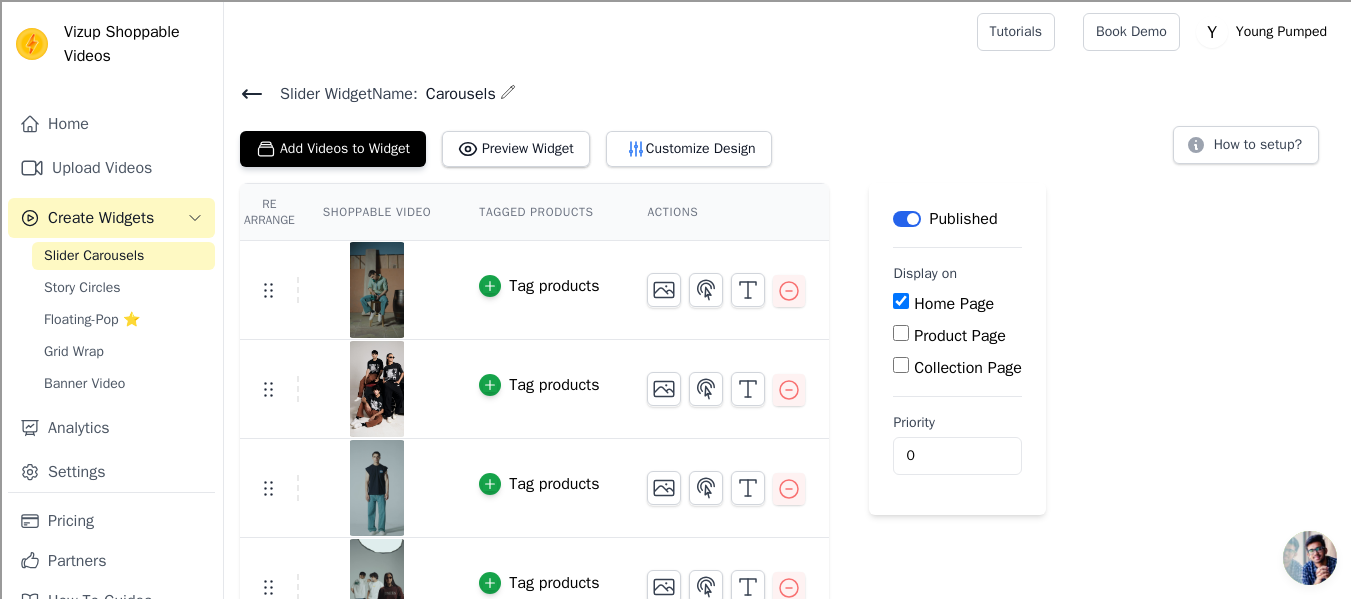 scroll, scrollTop: 37, scrollLeft: 0, axis: vertical 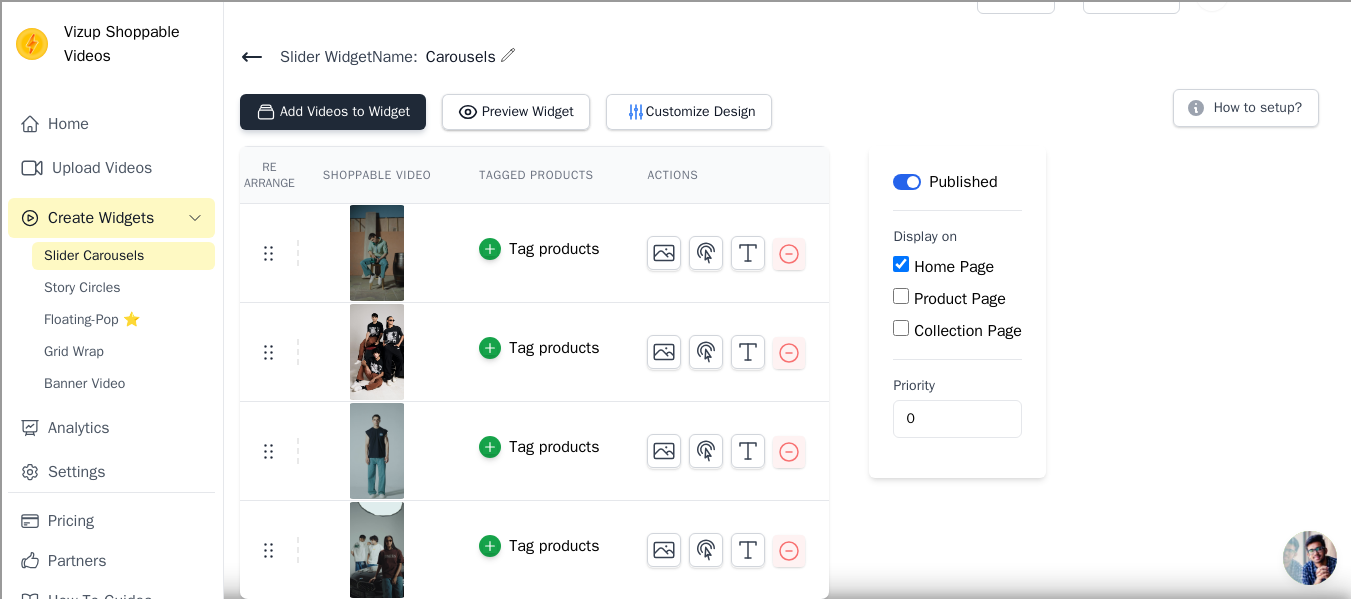 click on "Add Videos to Widget" at bounding box center (333, 112) 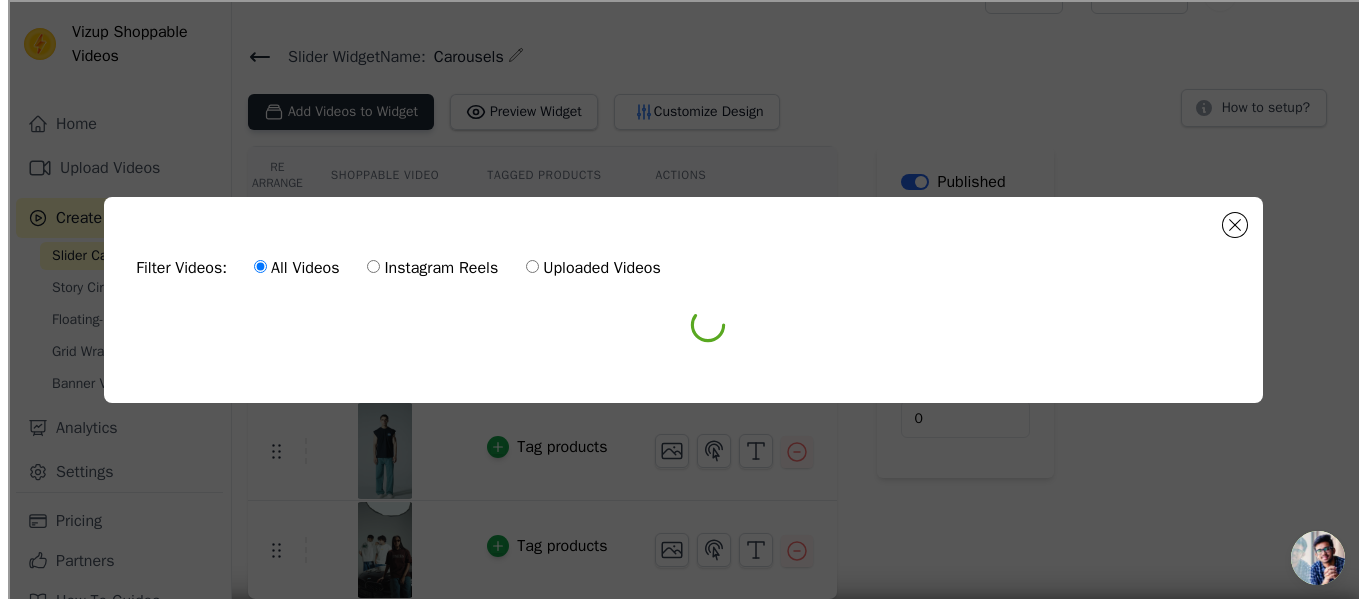 scroll, scrollTop: 0, scrollLeft: 0, axis: both 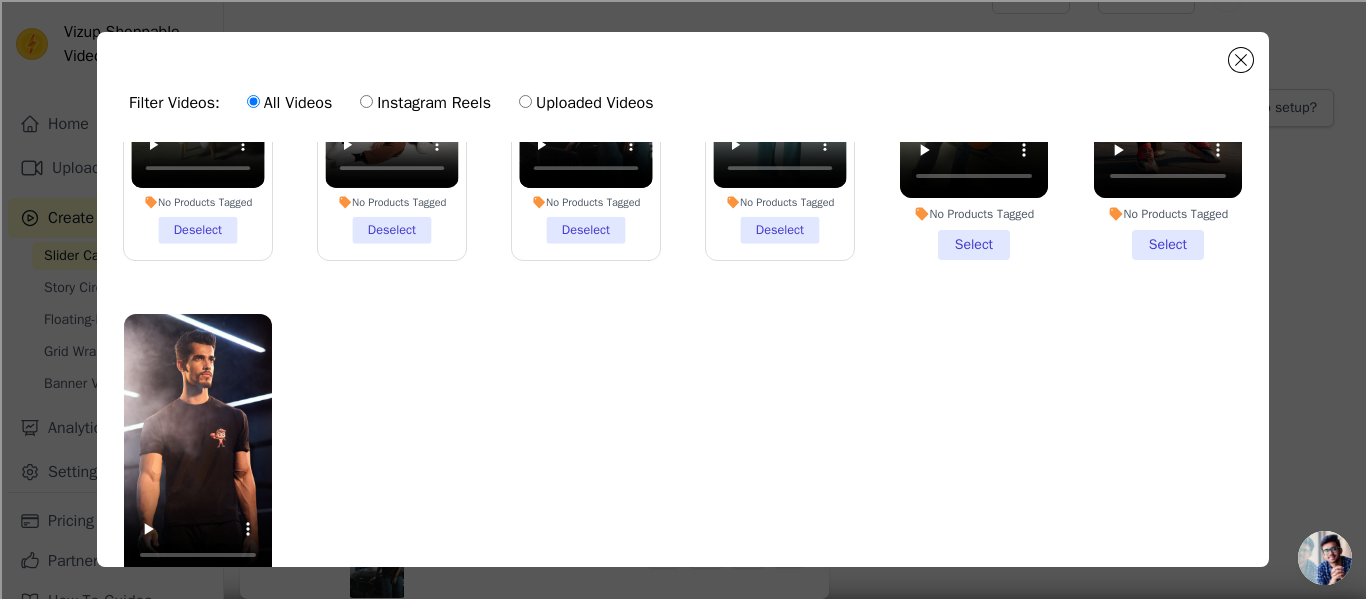 click on "No Products Tagged     Select" at bounding box center [1168, 97] 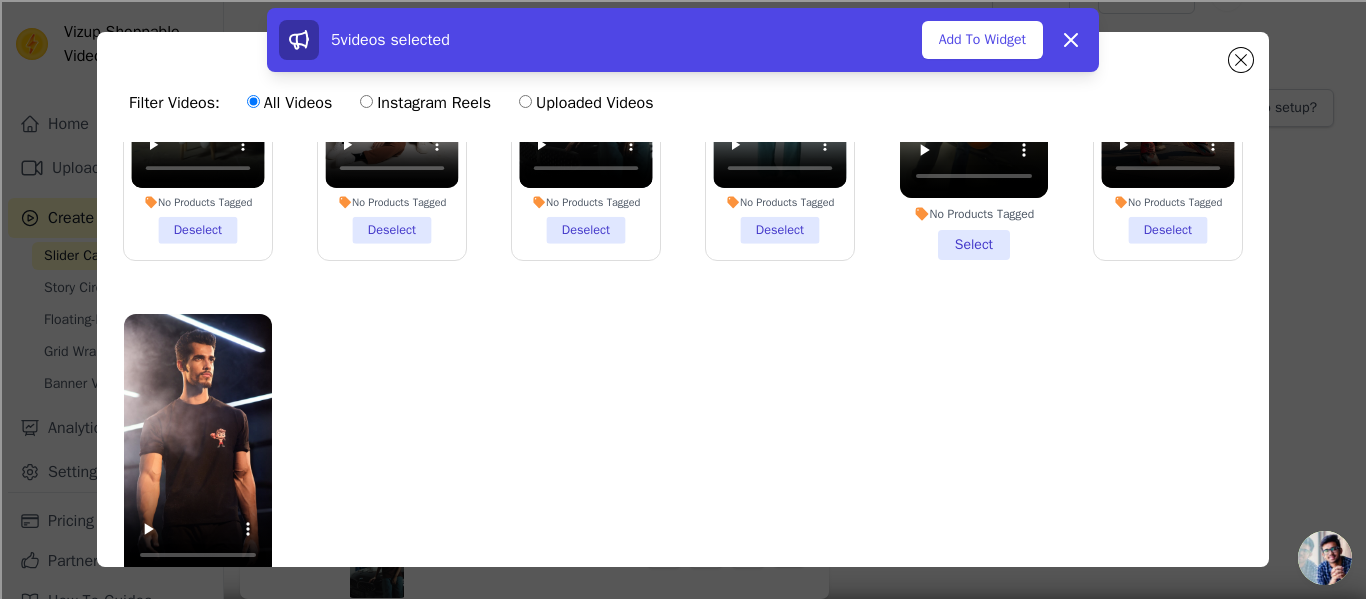 click on "No Products Tagged     Select" at bounding box center [974, 97] 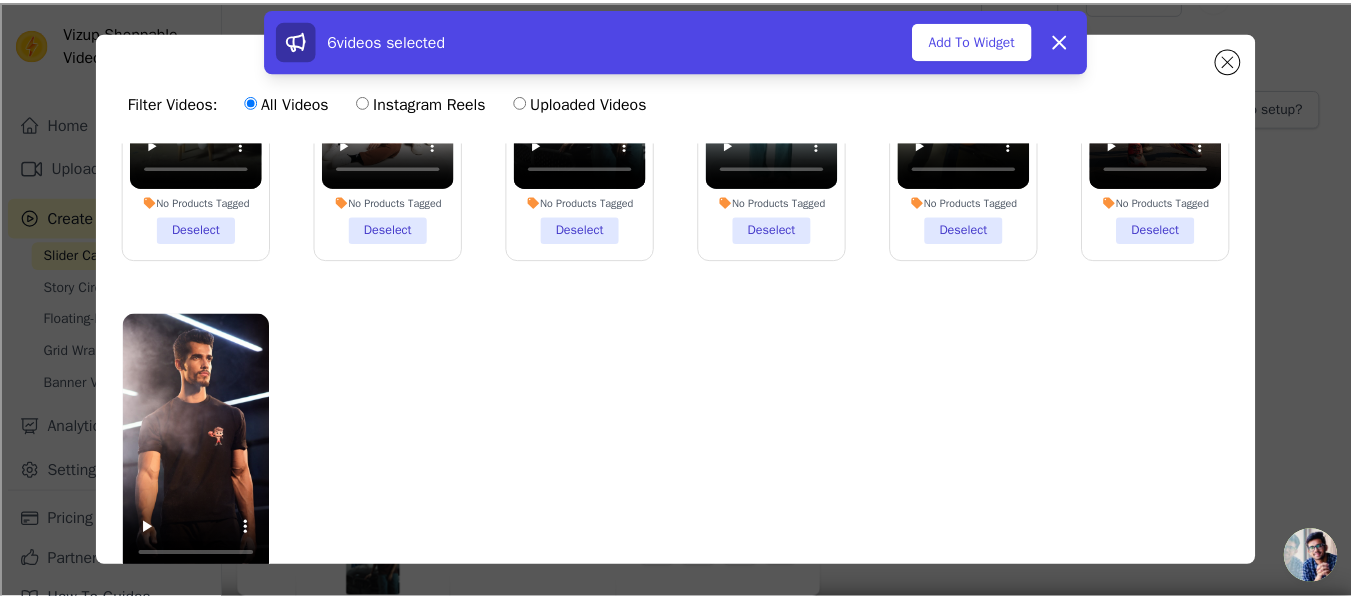 scroll, scrollTop: 174, scrollLeft: 0, axis: vertical 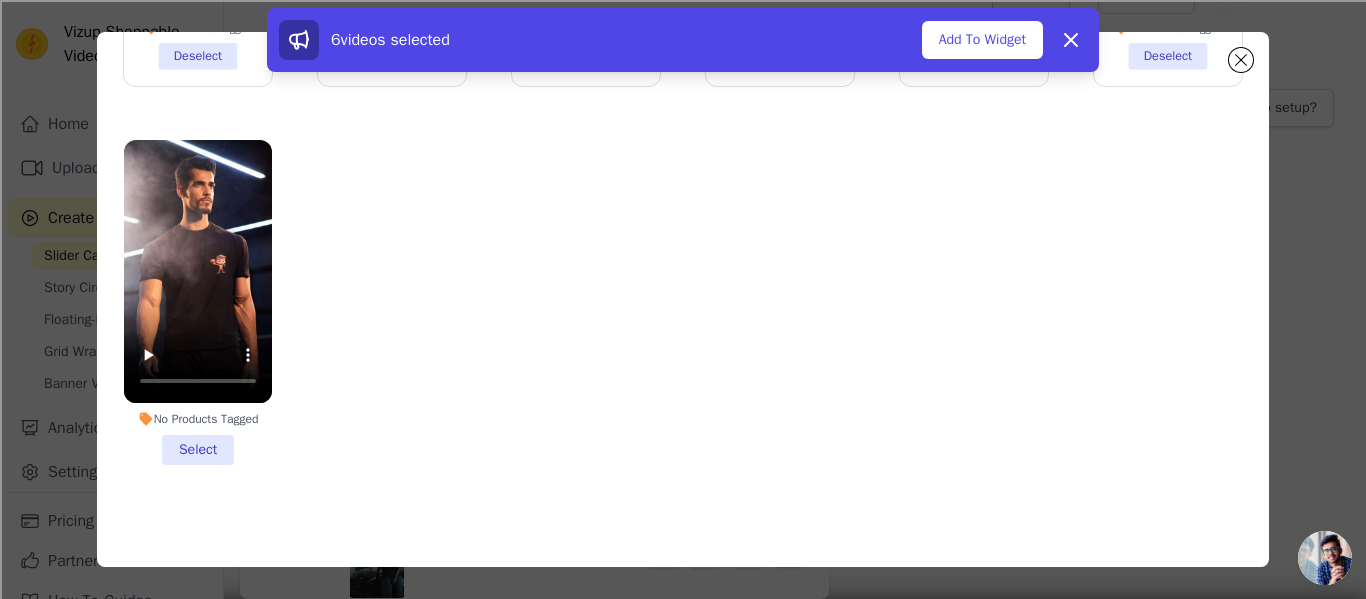click on "No Products Tagged     Select" at bounding box center [198, 302] 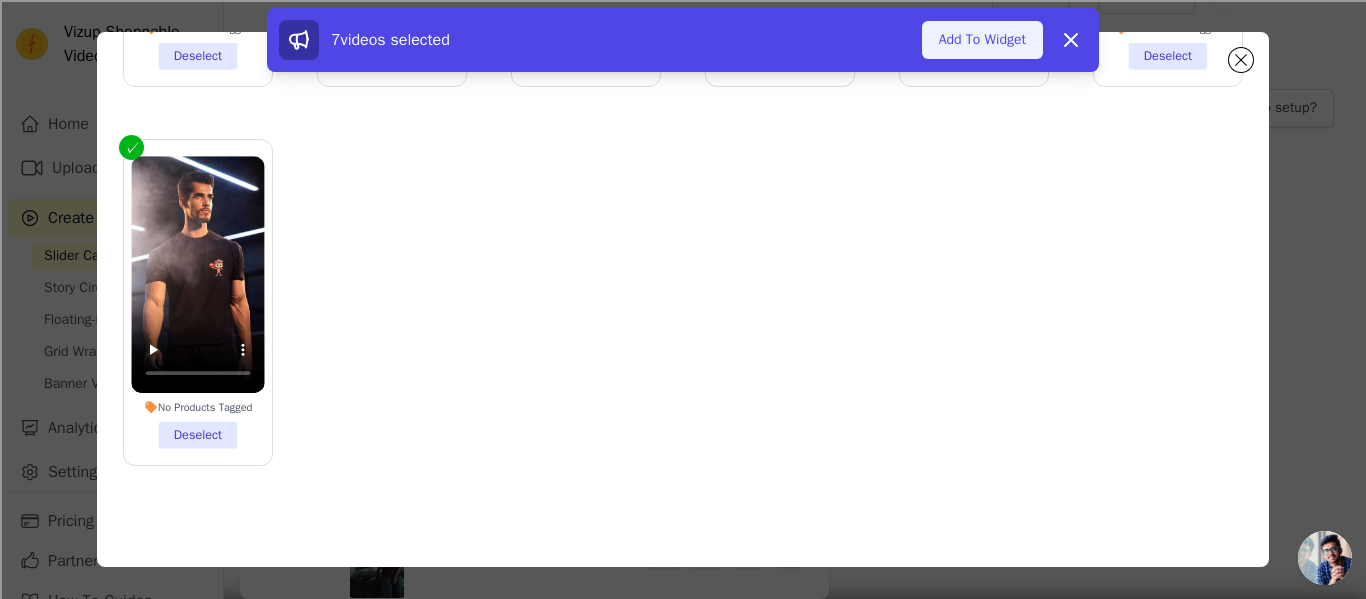 click on "Add To Widget" at bounding box center (982, 40) 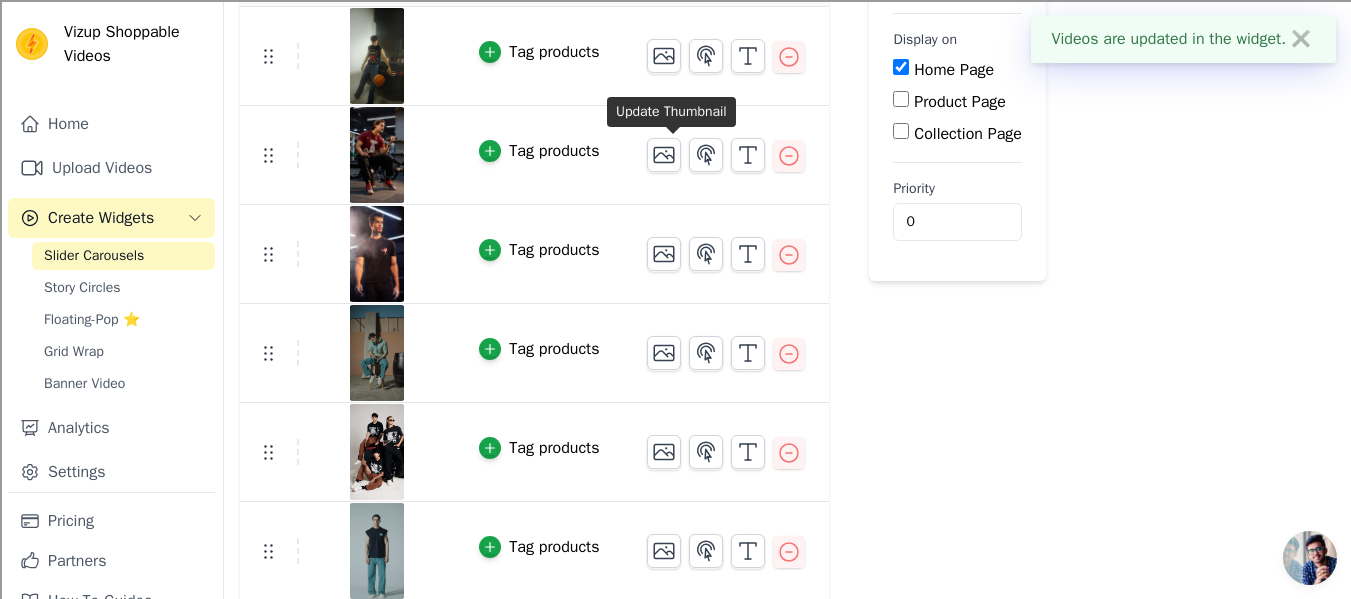 scroll, scrollTop: 334, scrollLeft: 0, axis: vertical 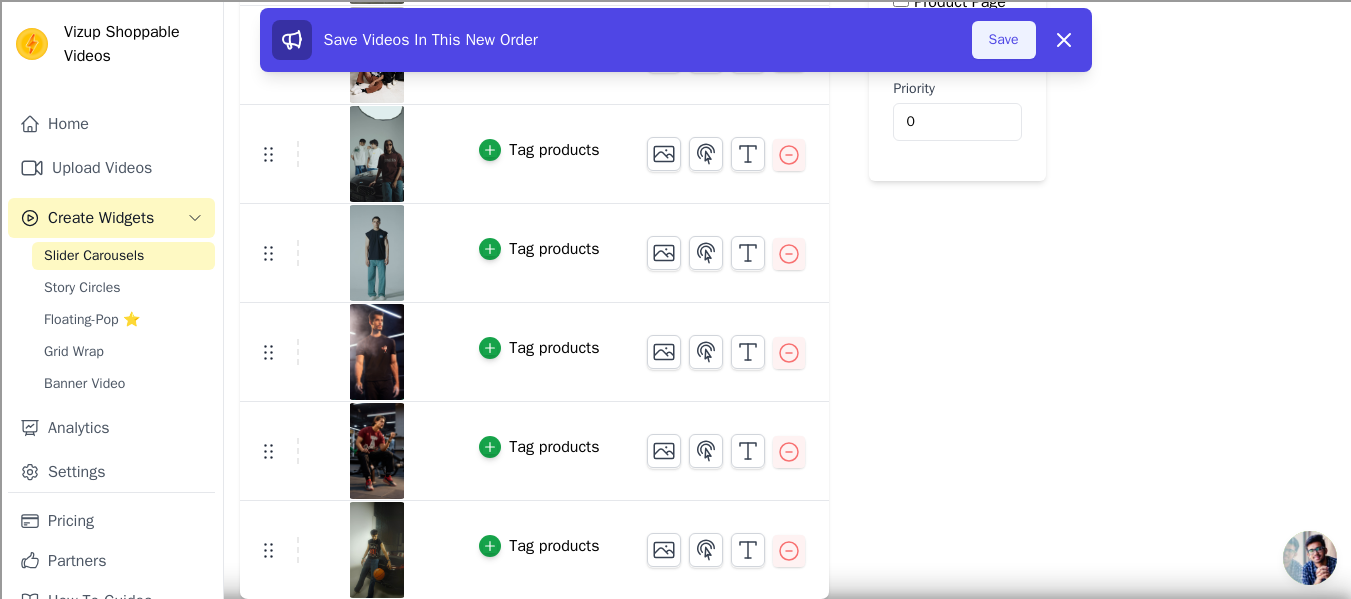 click on "Save" at bounding box center [1004, 40] 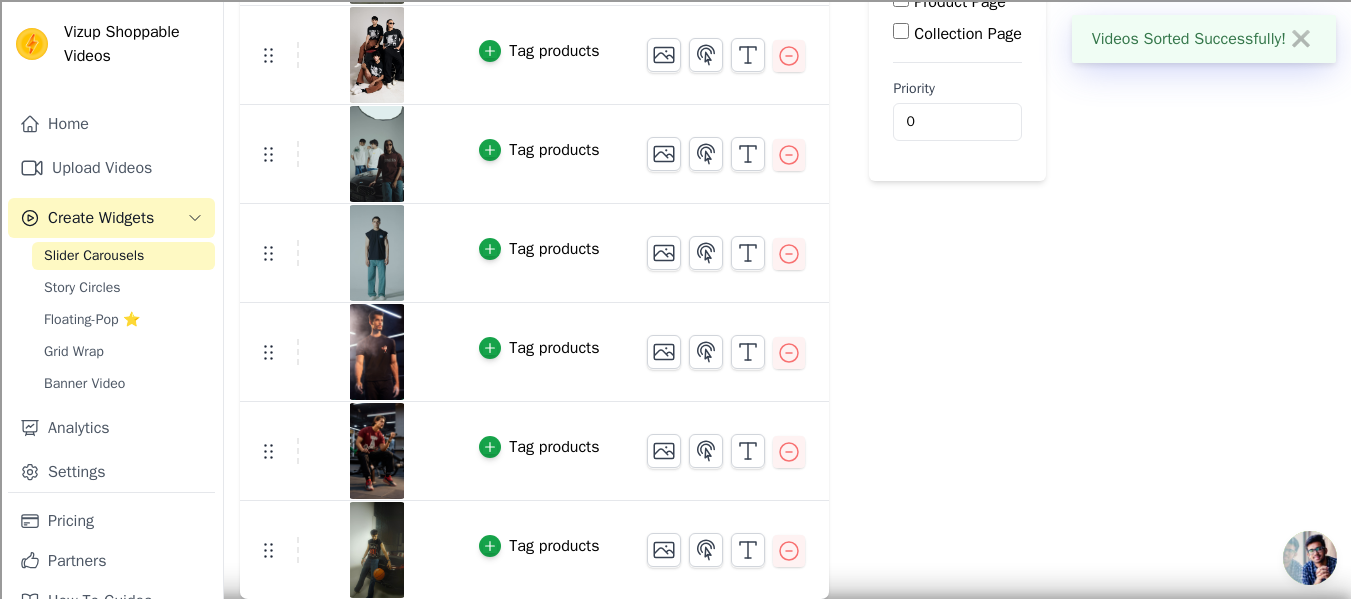 scroll, scrollTop: 0, scrollLeft: 0, axis: both 